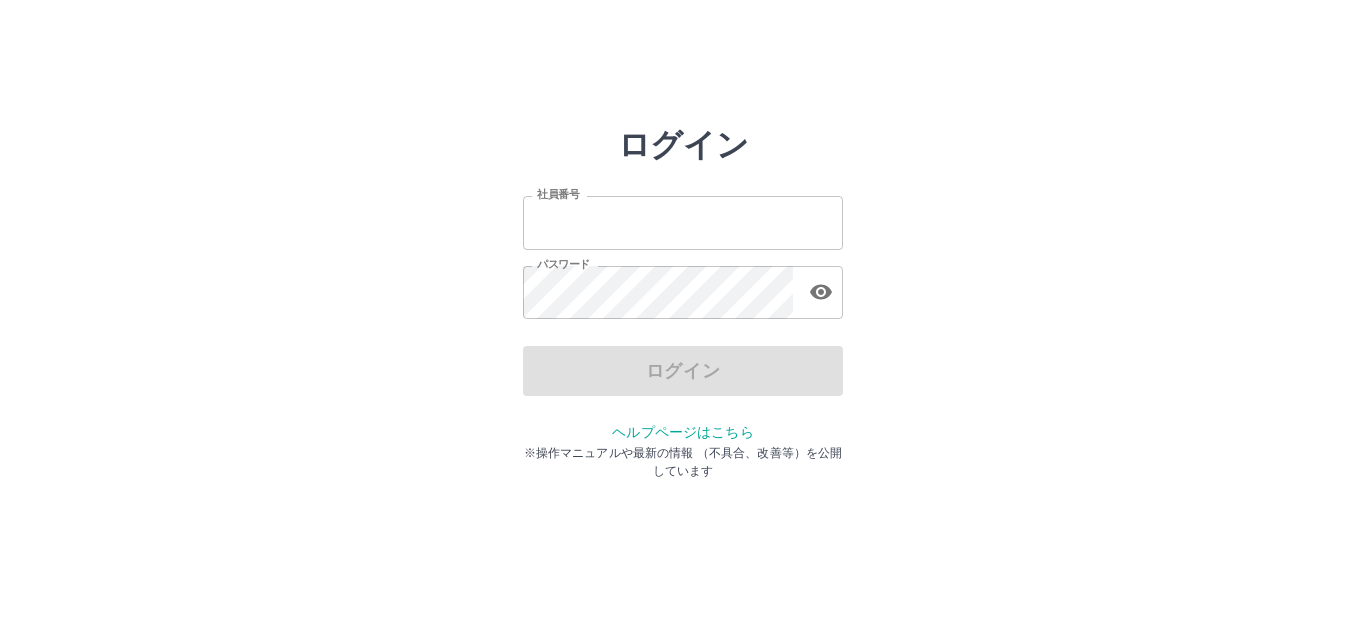 scroll, scrollTop: 0, scrollLeft: 0, axis: both 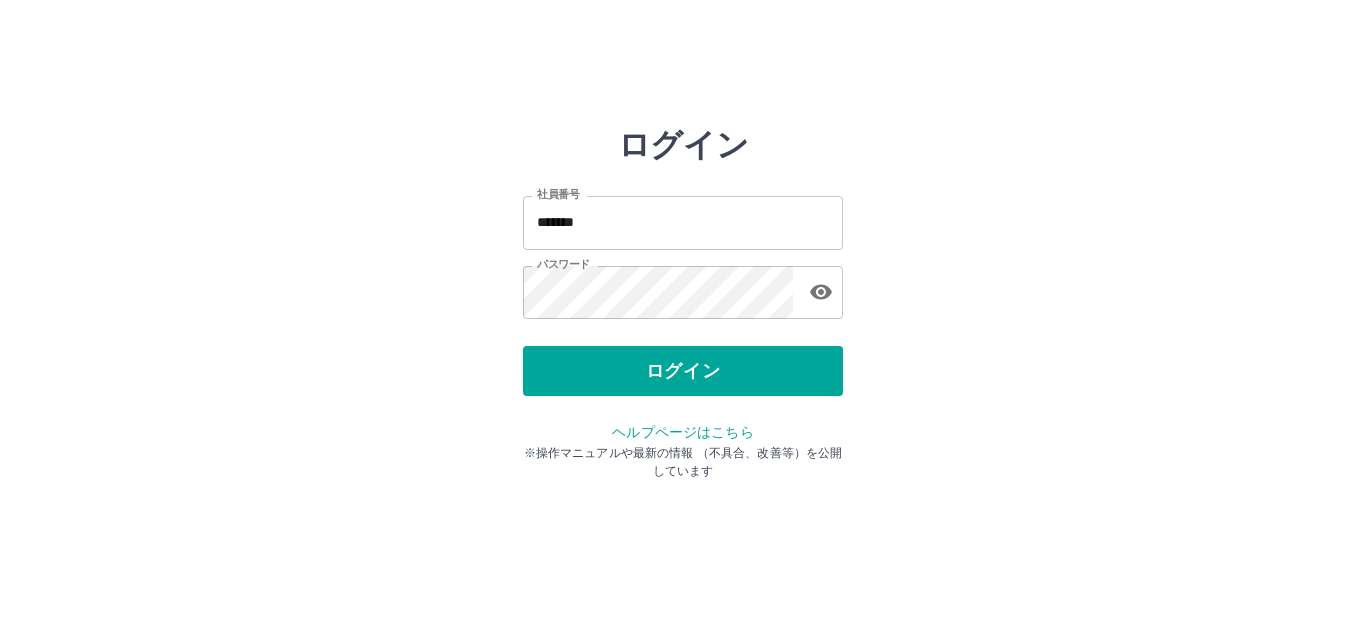 click on "ログイン 社員番号 ******* 社員番号 パスワード パスワード ログイン ヘルプページはこちら ※操作マニュアルや最新の情報 （不具合、改善等）を公開しています" at bounding box center (683, 286) 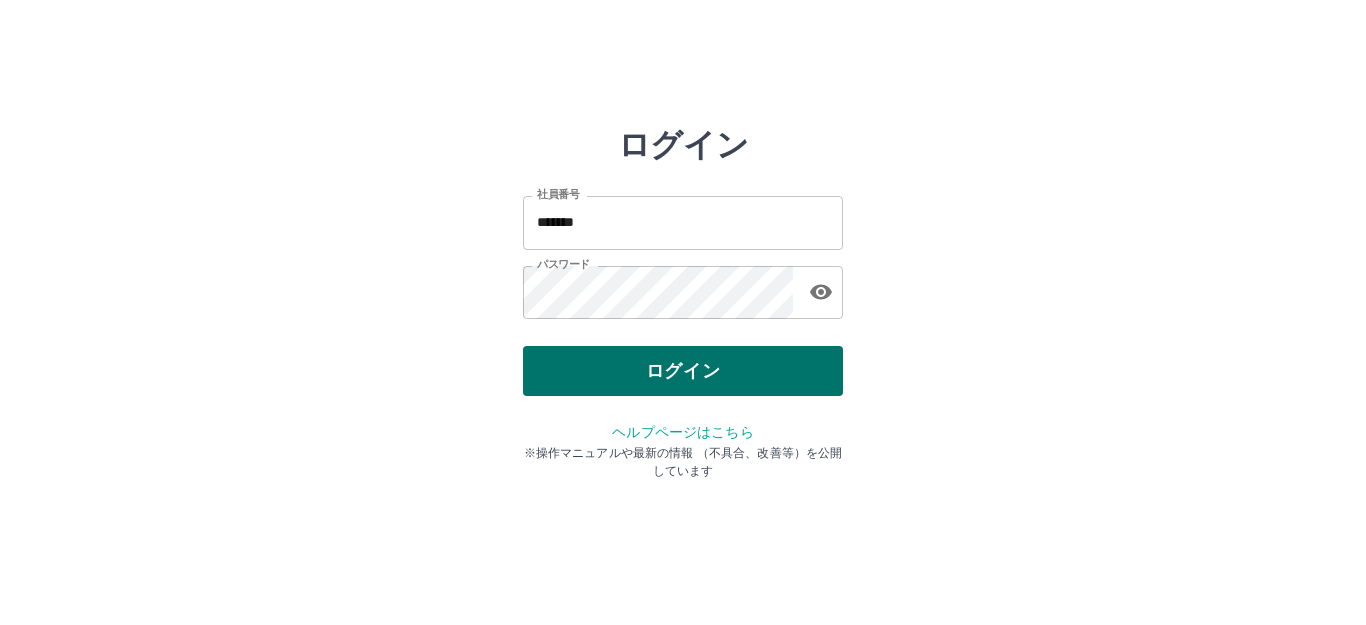 click on "ログイン" at bounding box center [683, 371] 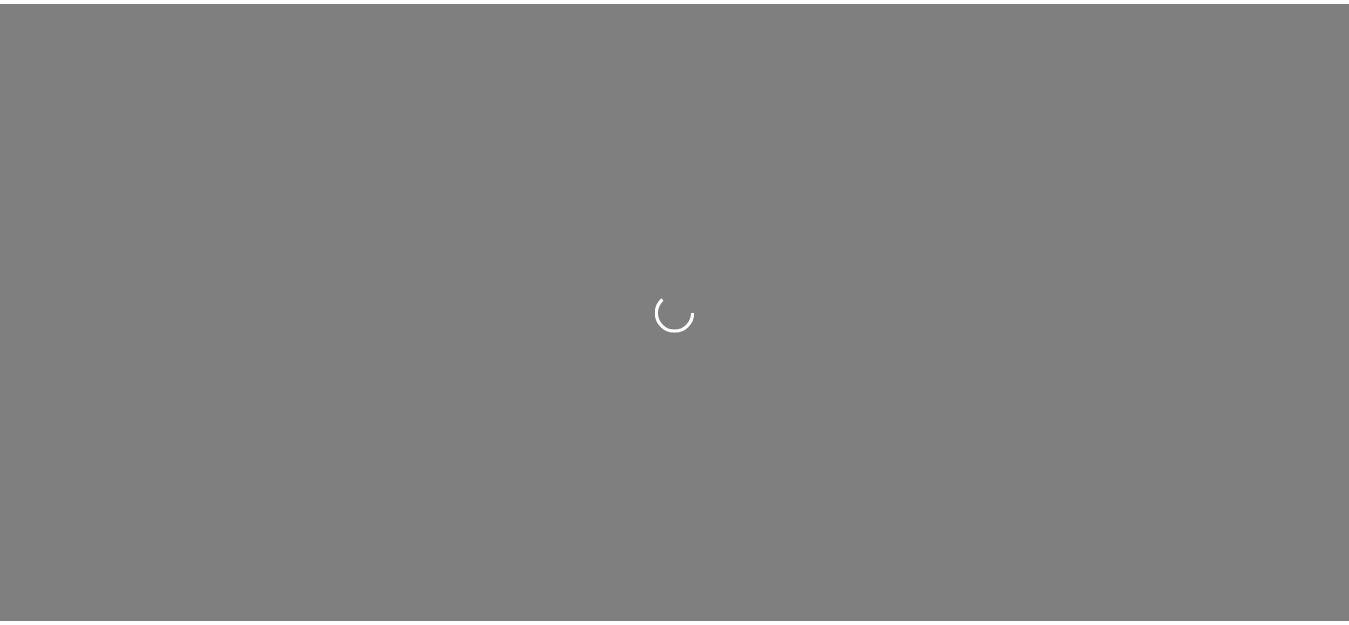 scroll, scrollTop: 0, scrollLeft: 0, axis: both 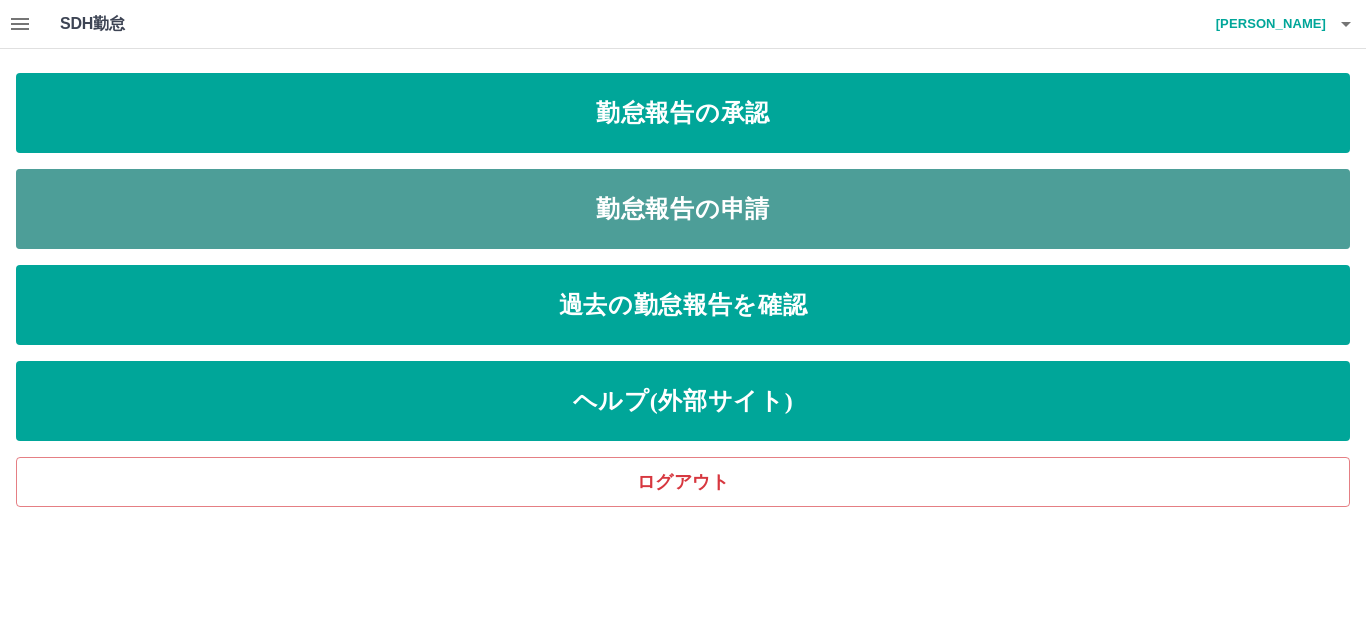 click on "勤怠報告の申請" at bounding box center [683, 209] 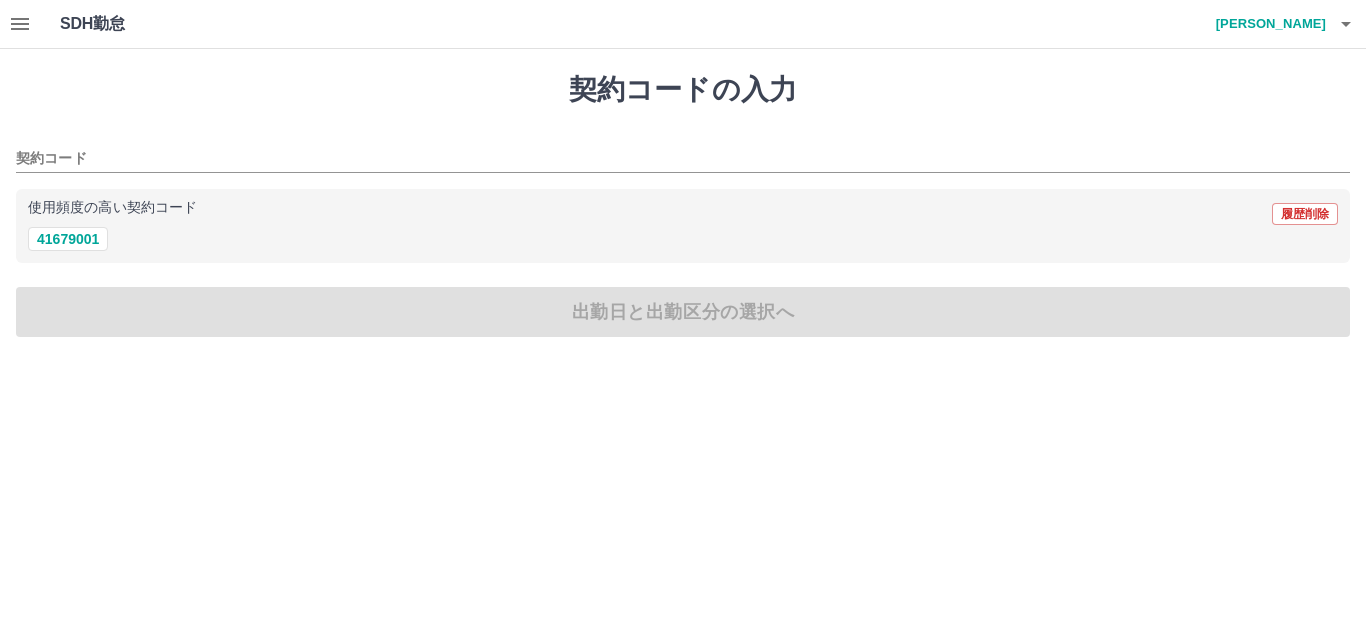 click 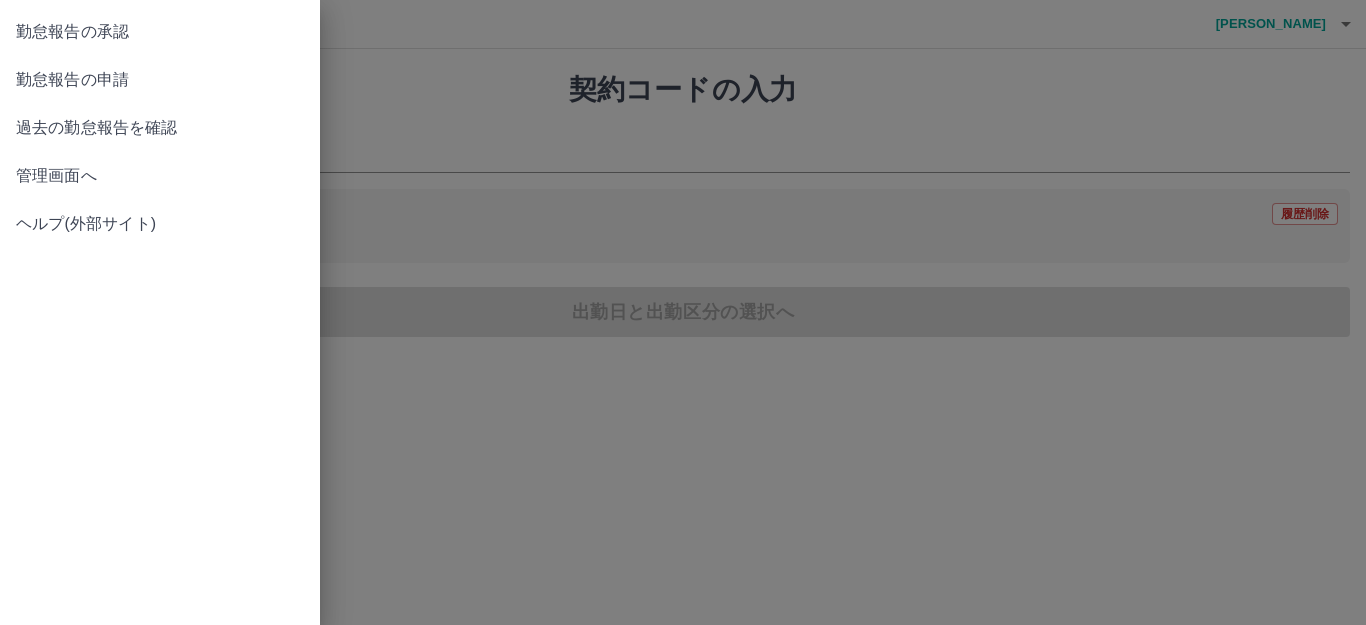 click on "勤怠報告の承認" at bounding box center (160, 32) 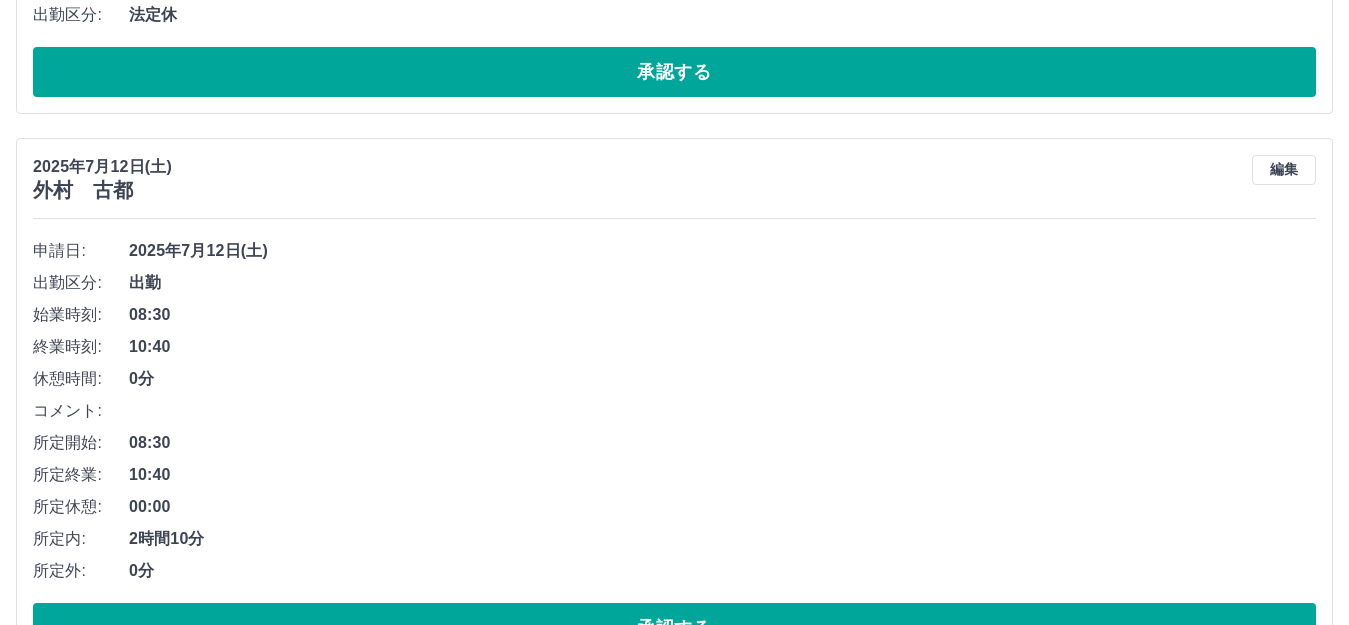 scroll, scrollTop: 900, scrollLeft: 0, axis: vertical 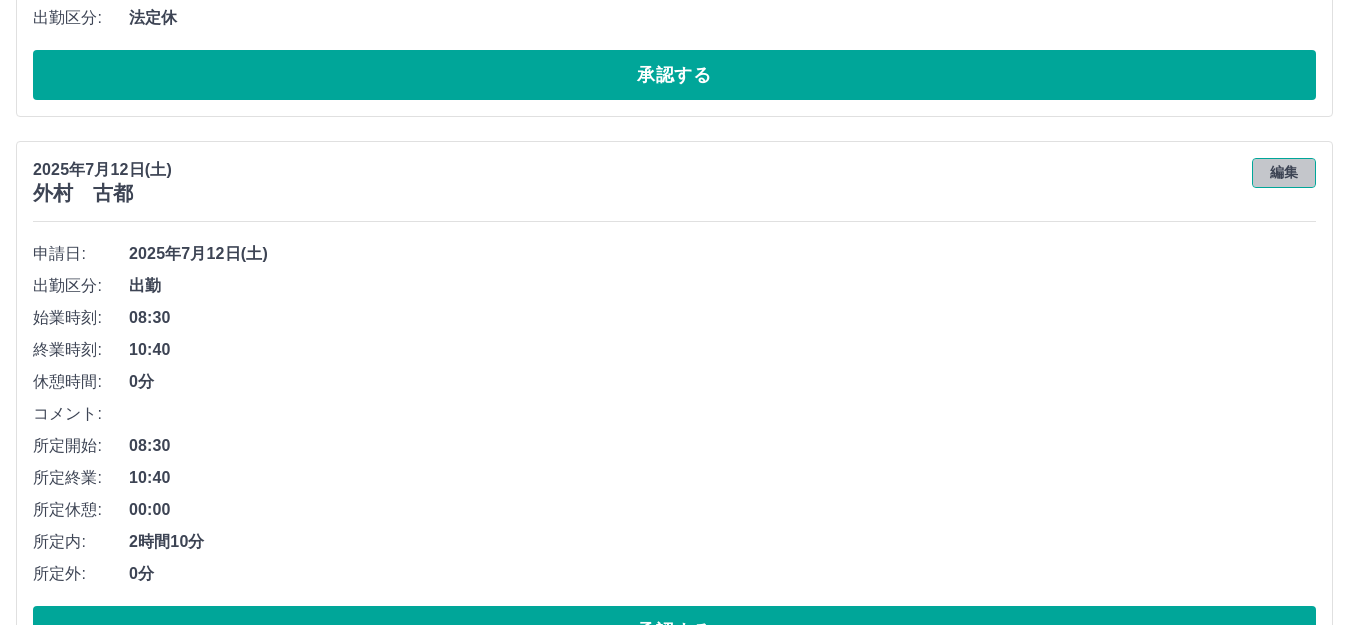 click on "編集" at bounding box center [1284, 173] 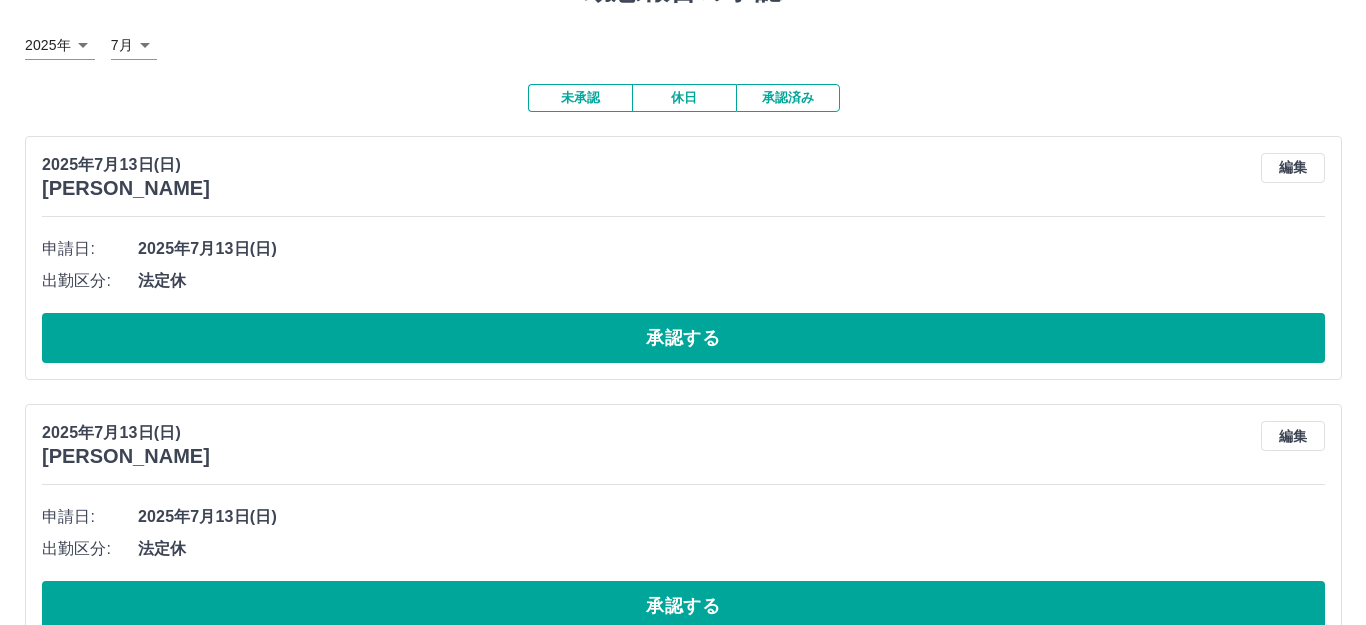 scroll, scrollTop: 0, scrollLeft: 0, axis: both 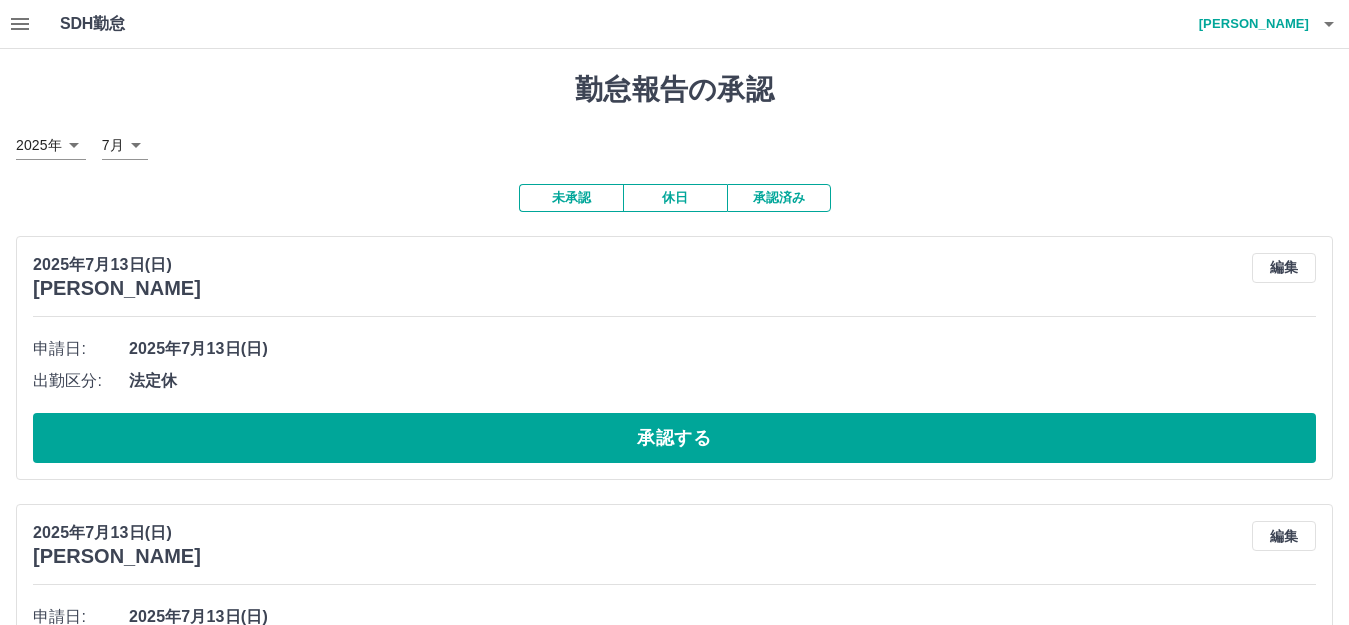 click 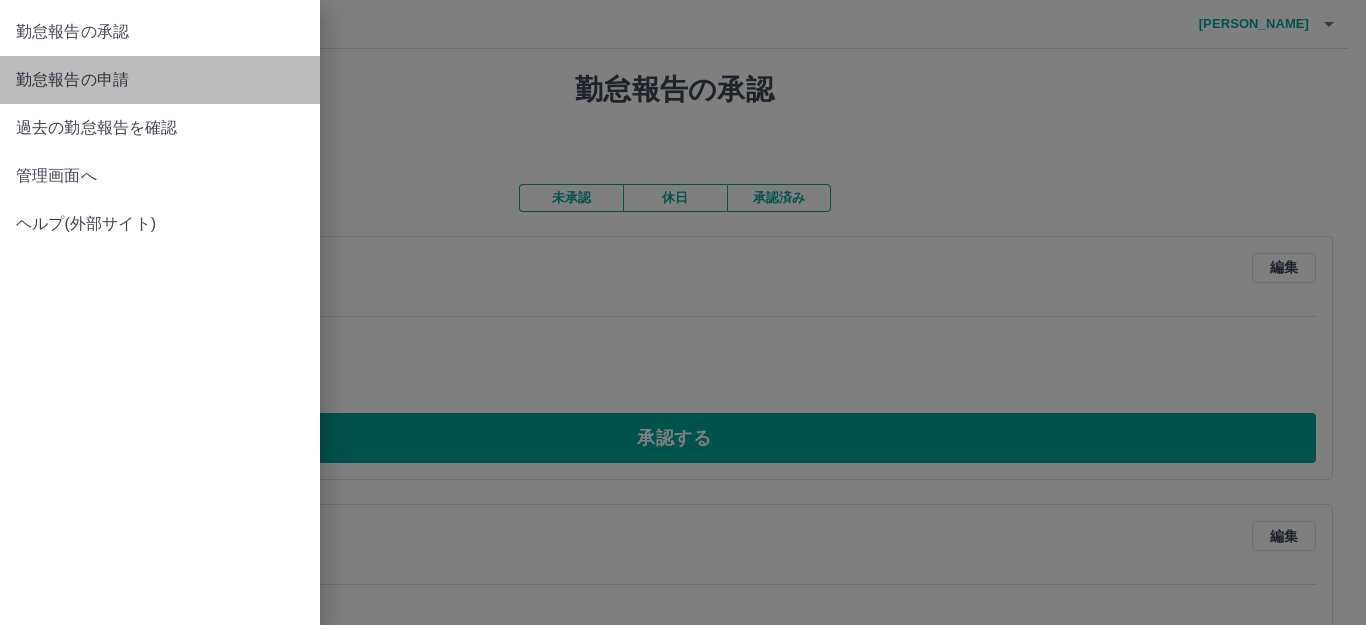 click on "勤怠報告の申請" at bounding box center [160, 80] 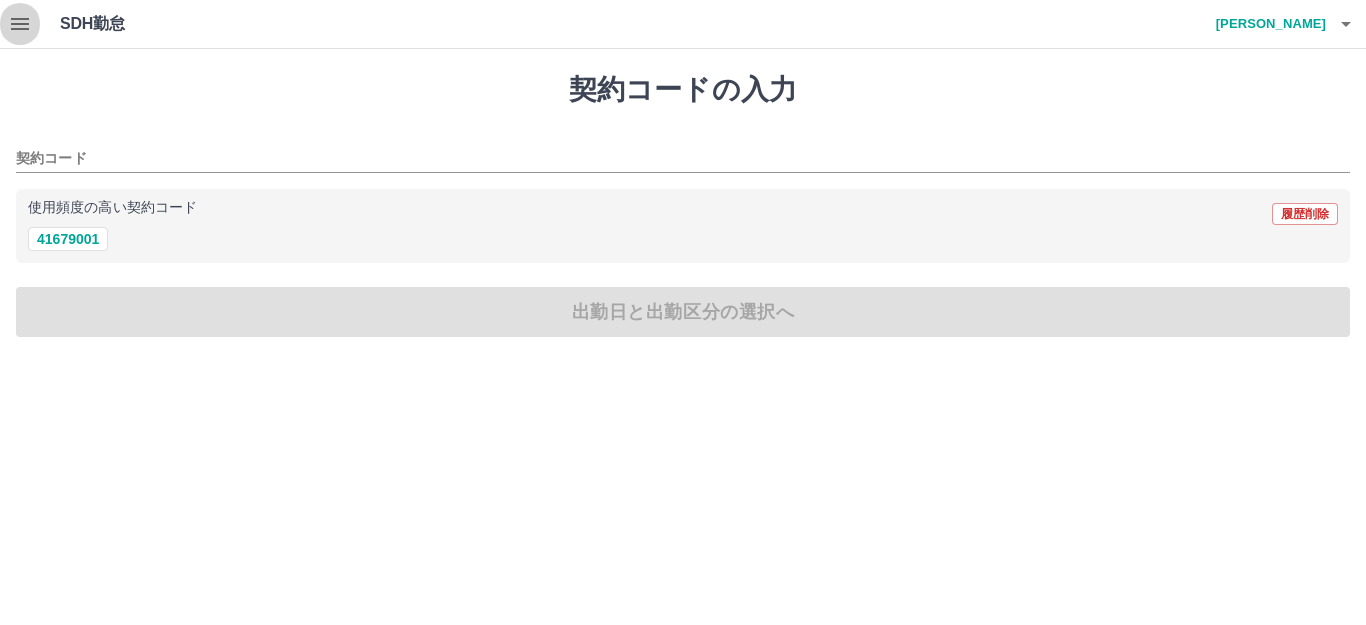 click 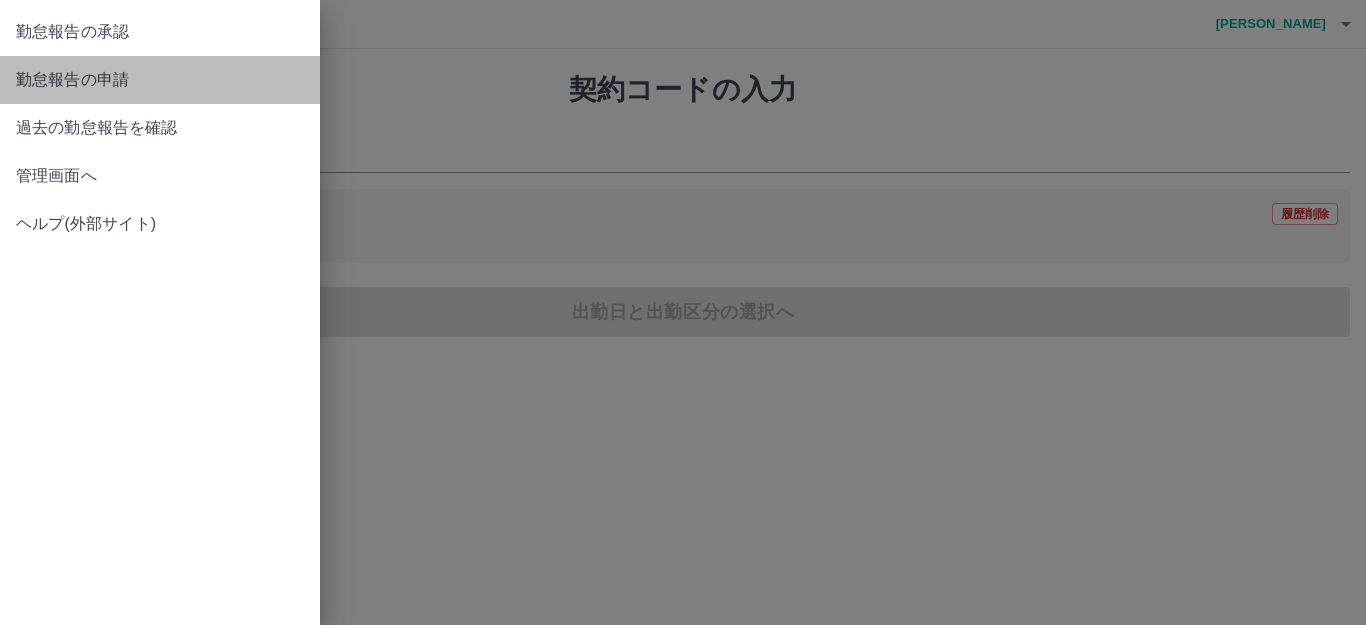 click on "勤怠報告の申請" at bounding box center (160, 80) 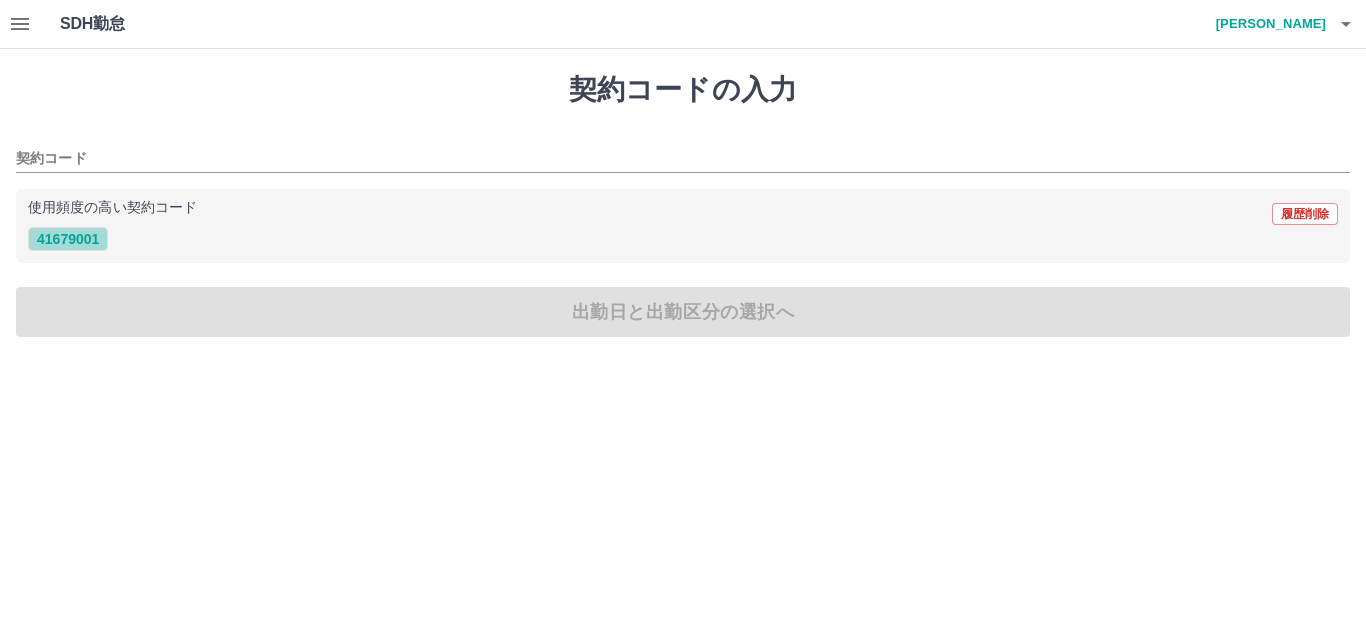 click on "41679001" at bounding box center (68, 239) 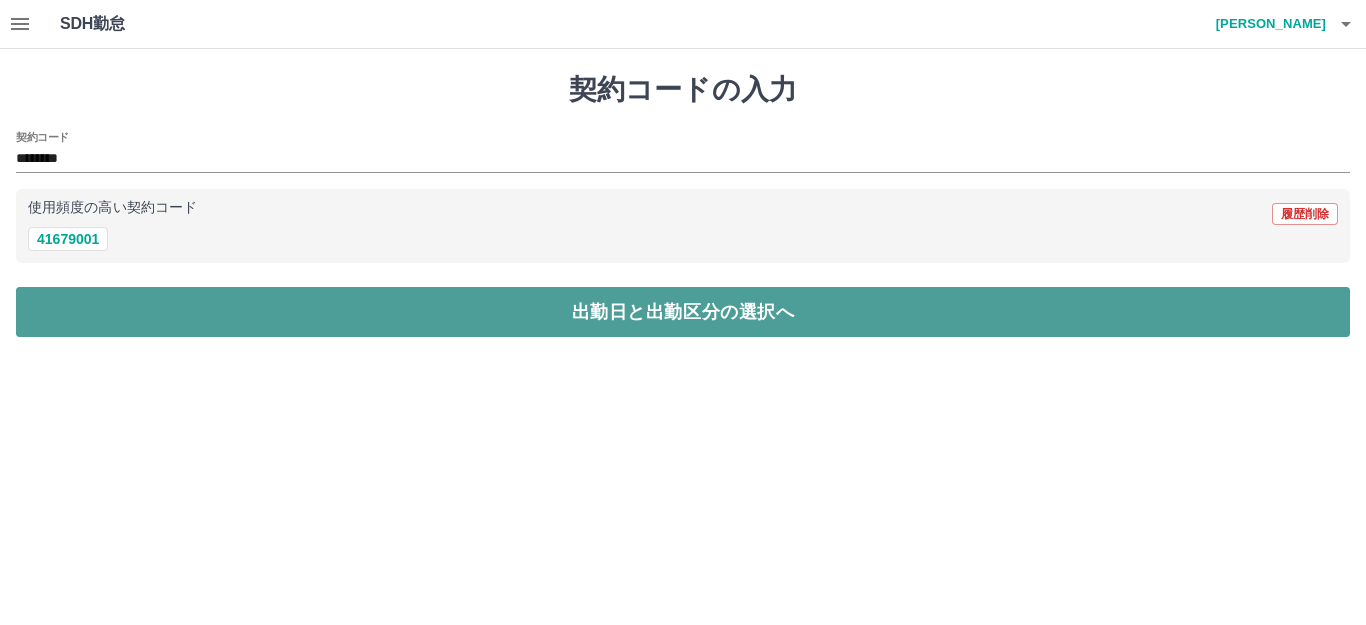click on "出勤日と出勤区分の選択へ" at bounding box center (683, 312) 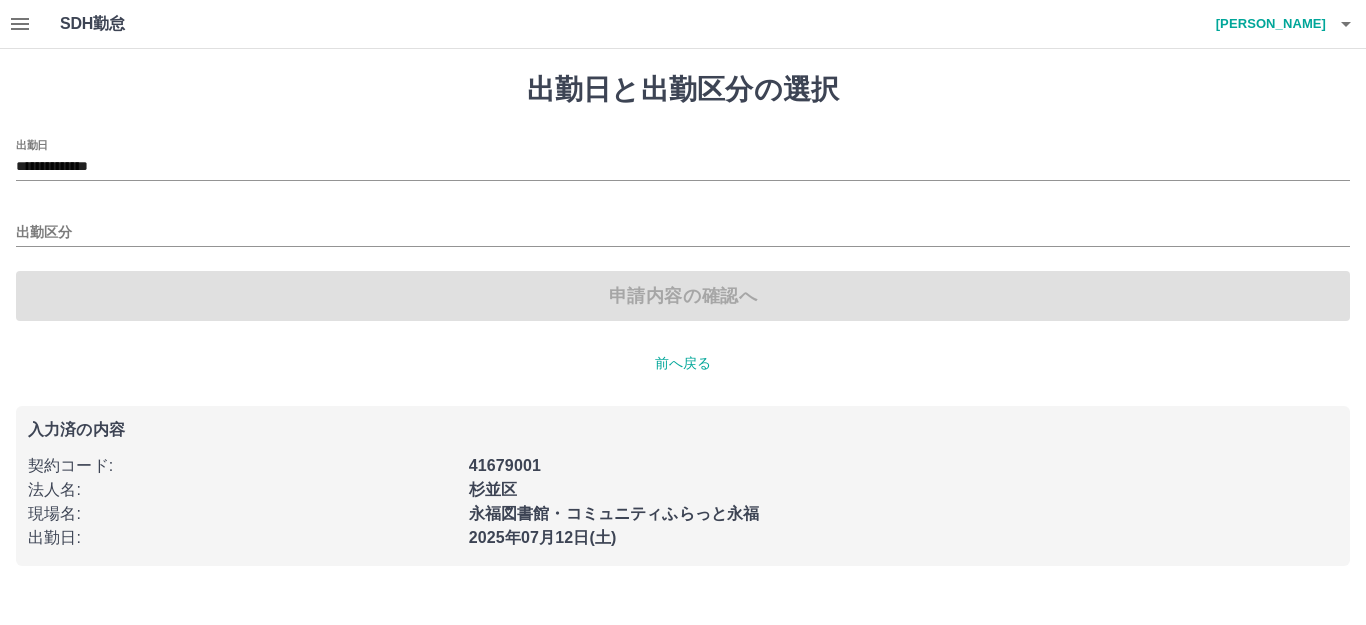 click on "出勤区分" at bounding box center (683, 226) 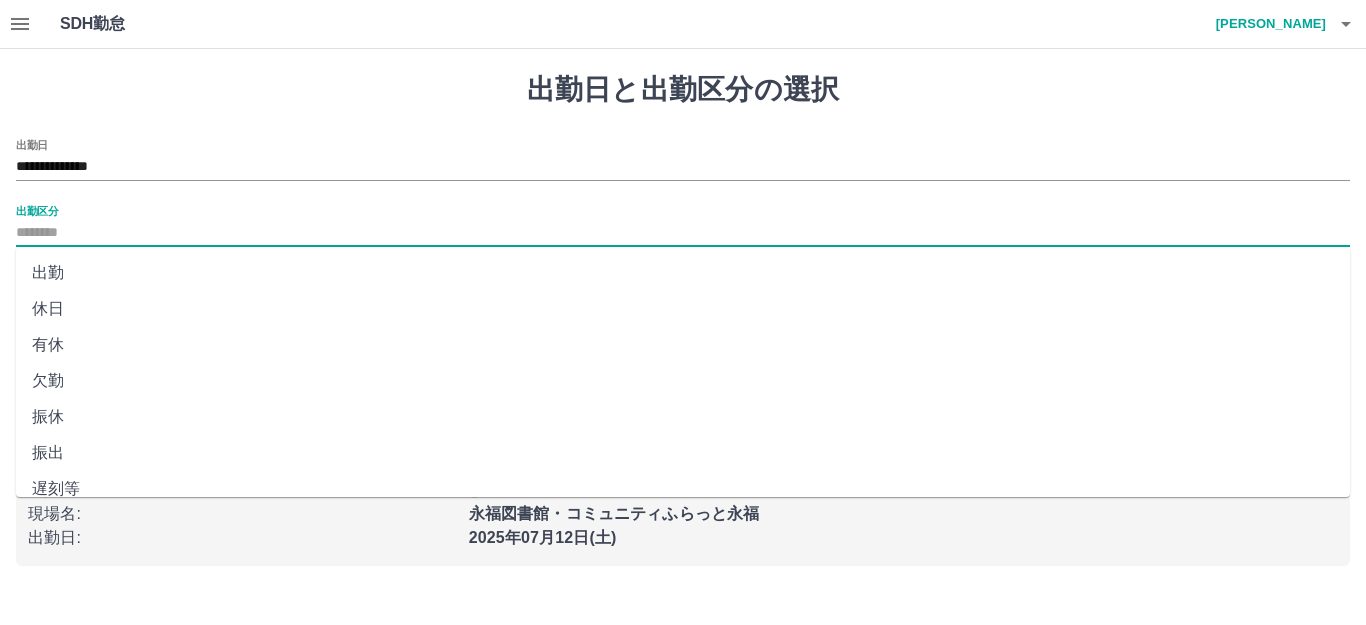 click on "出勤区分" at bounding box center (683, 233) 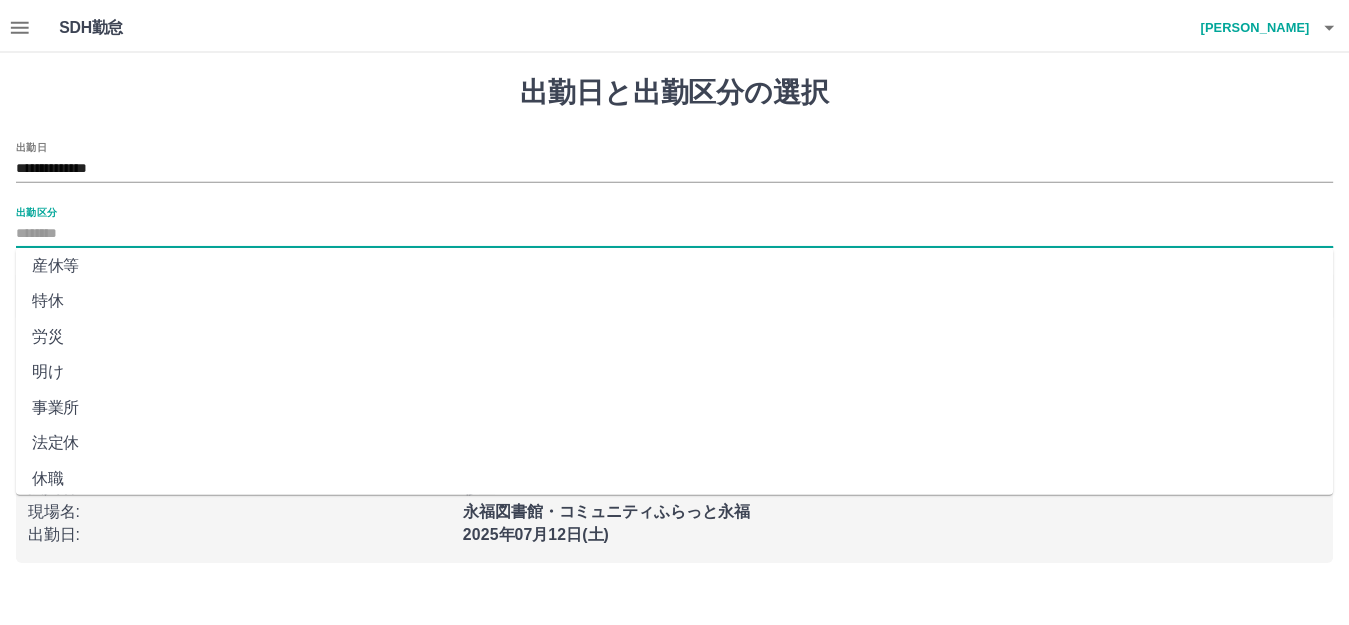 scroll, scrollTop: 414, scrollLeft: 0, axis: vertical 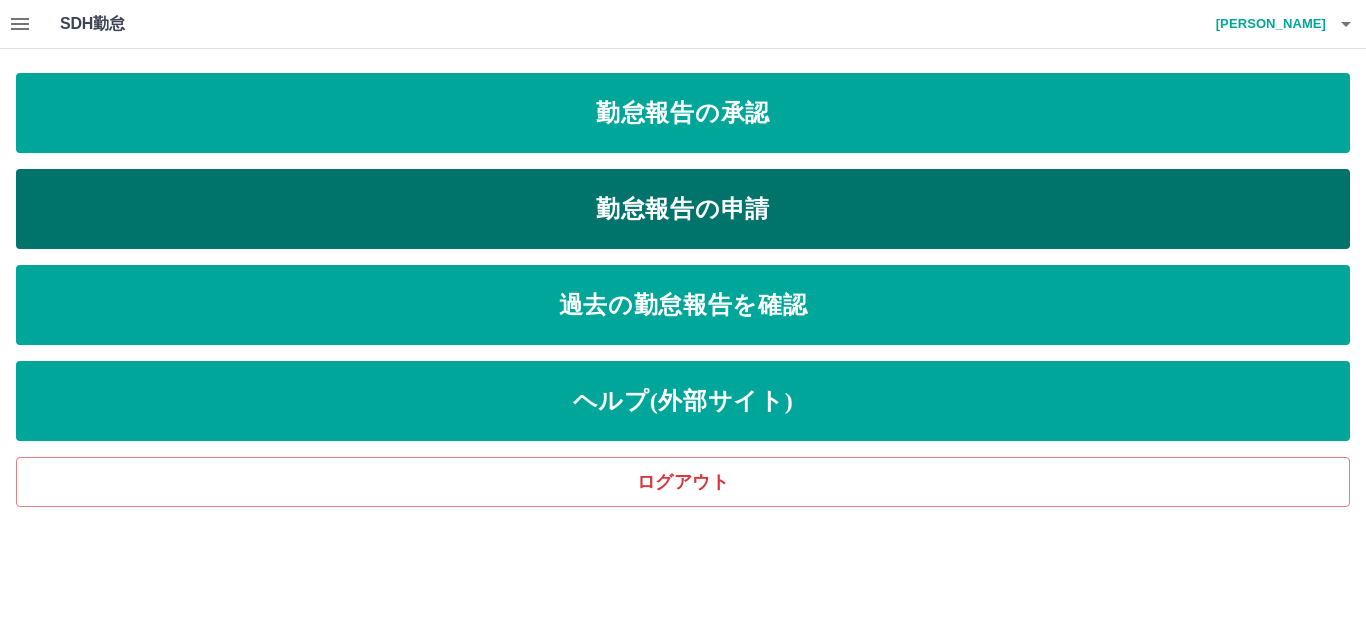 click on "勤怠報告の申請" at bounding box center (683, 209) 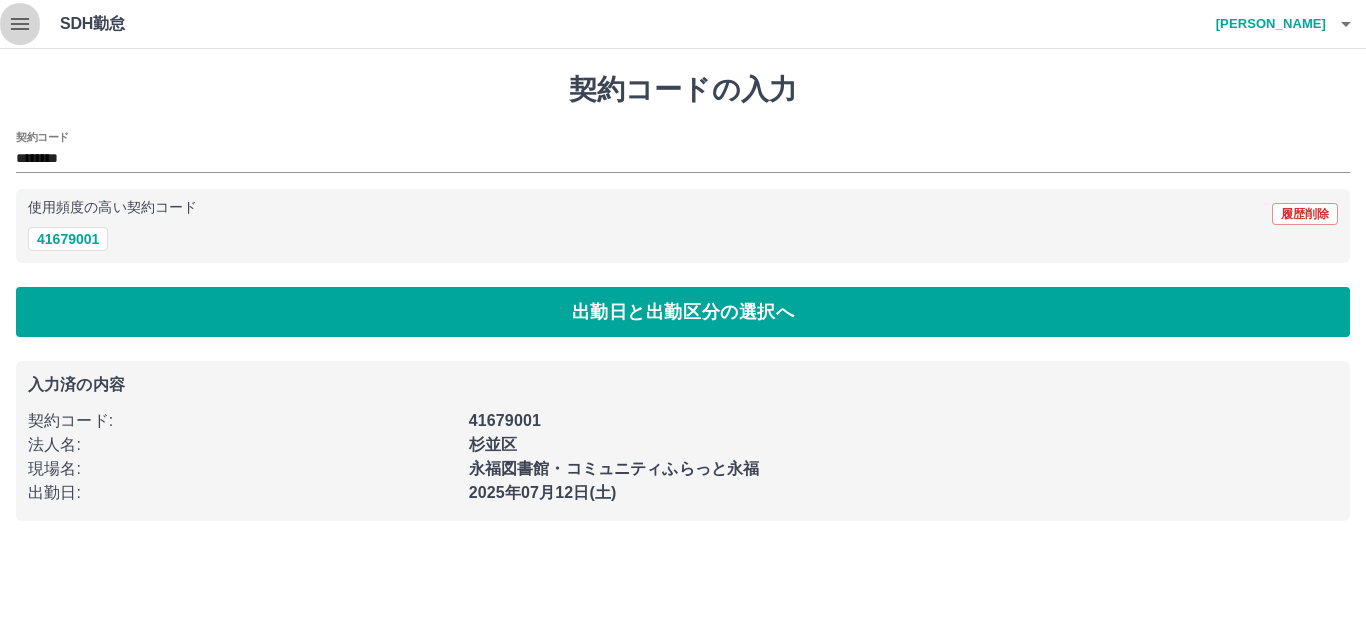 click 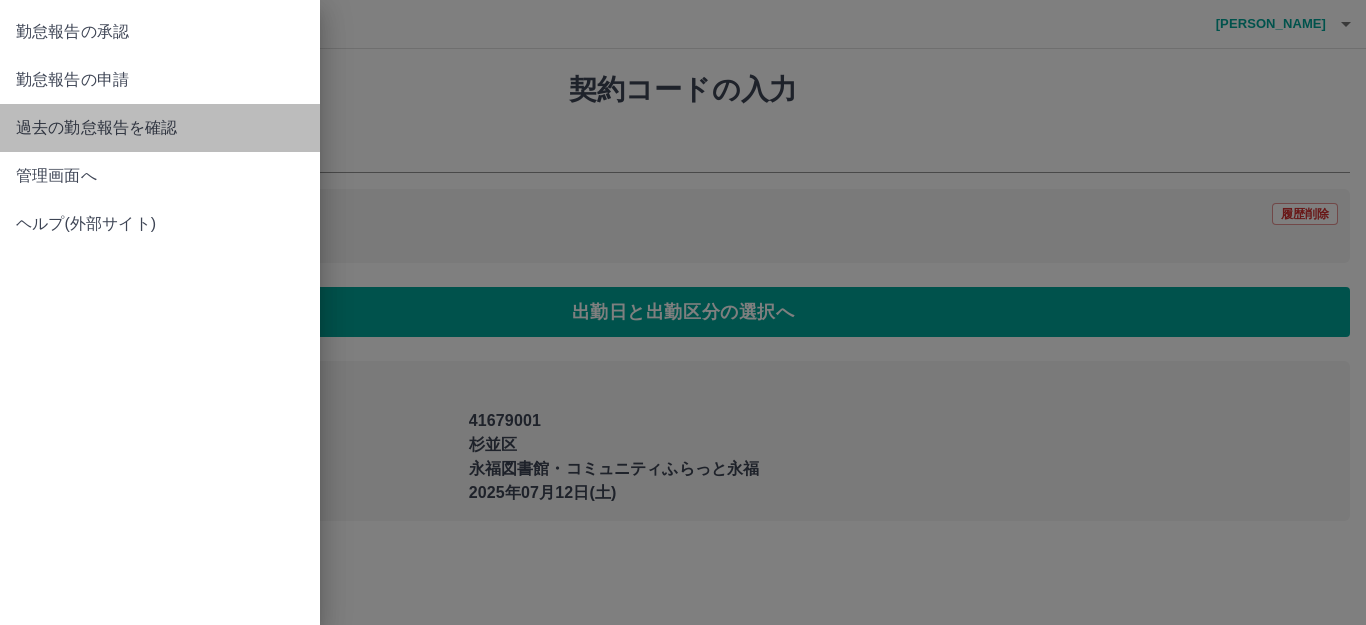 click on "過去の勤怠報告を確認" at bounding box center (160, 128) 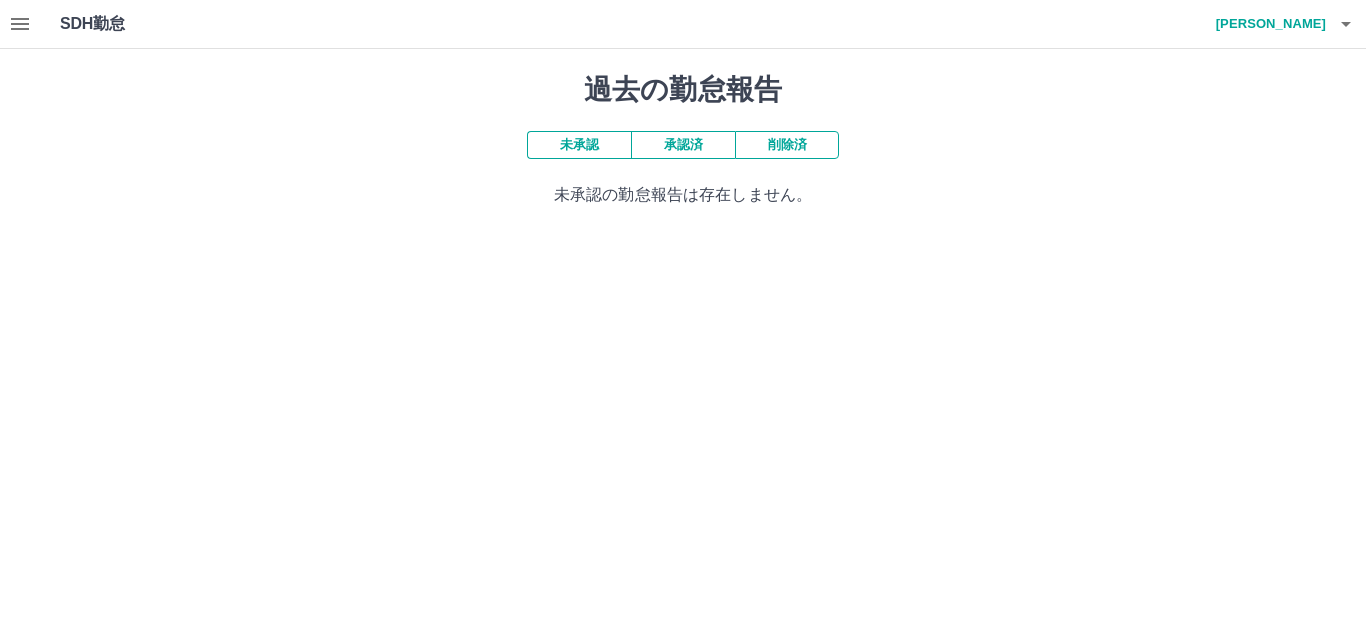 click on "承認済" at bounding box center (683, 145) 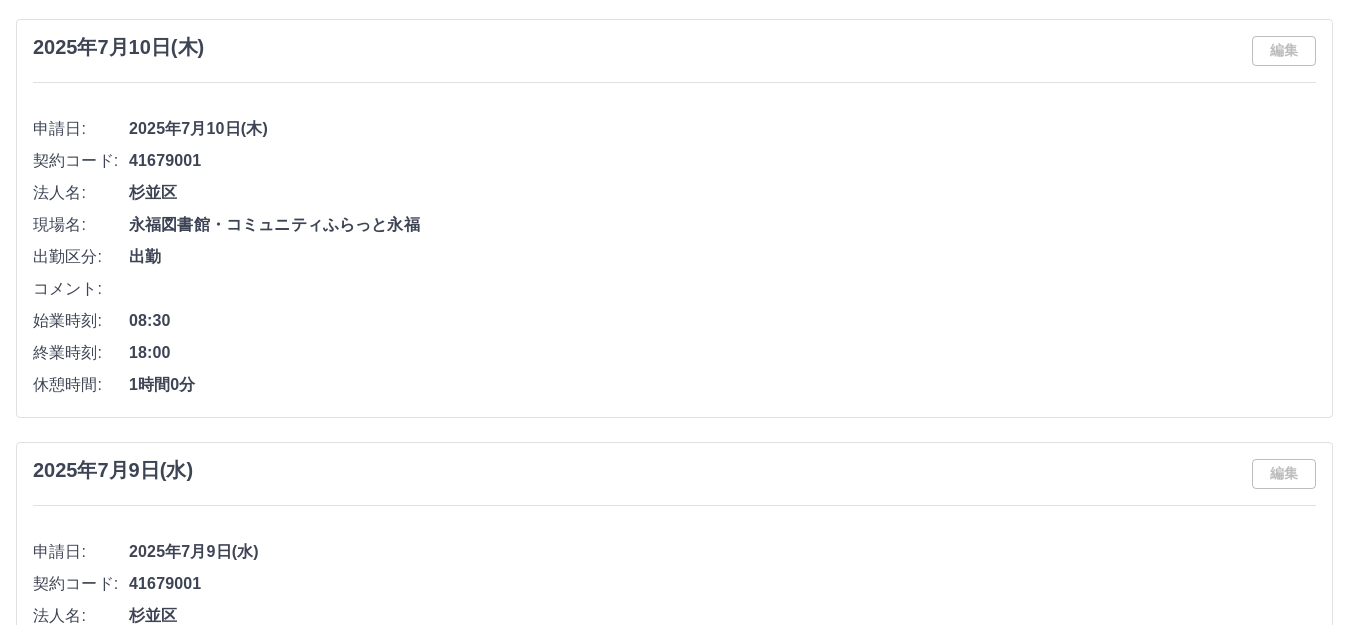 scroll, scrollTop: 200, scrollLeft: 0, axis: vertical 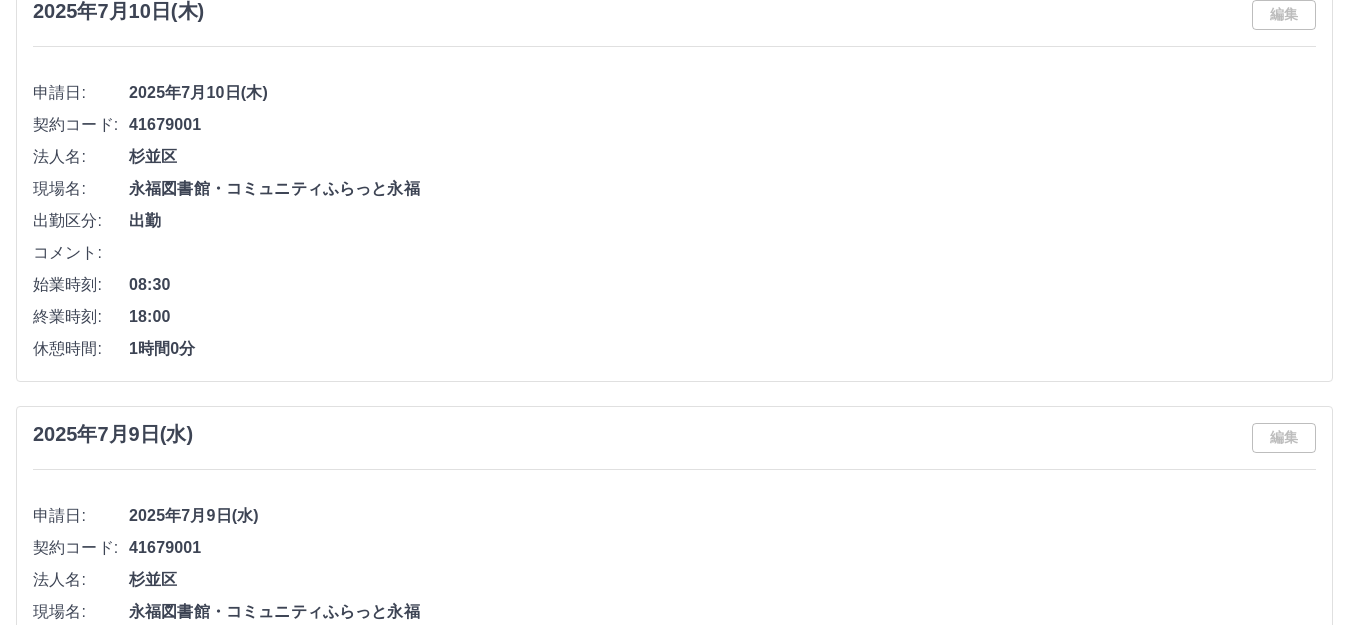 click on "杉並区" at bounding box center (722, 157) 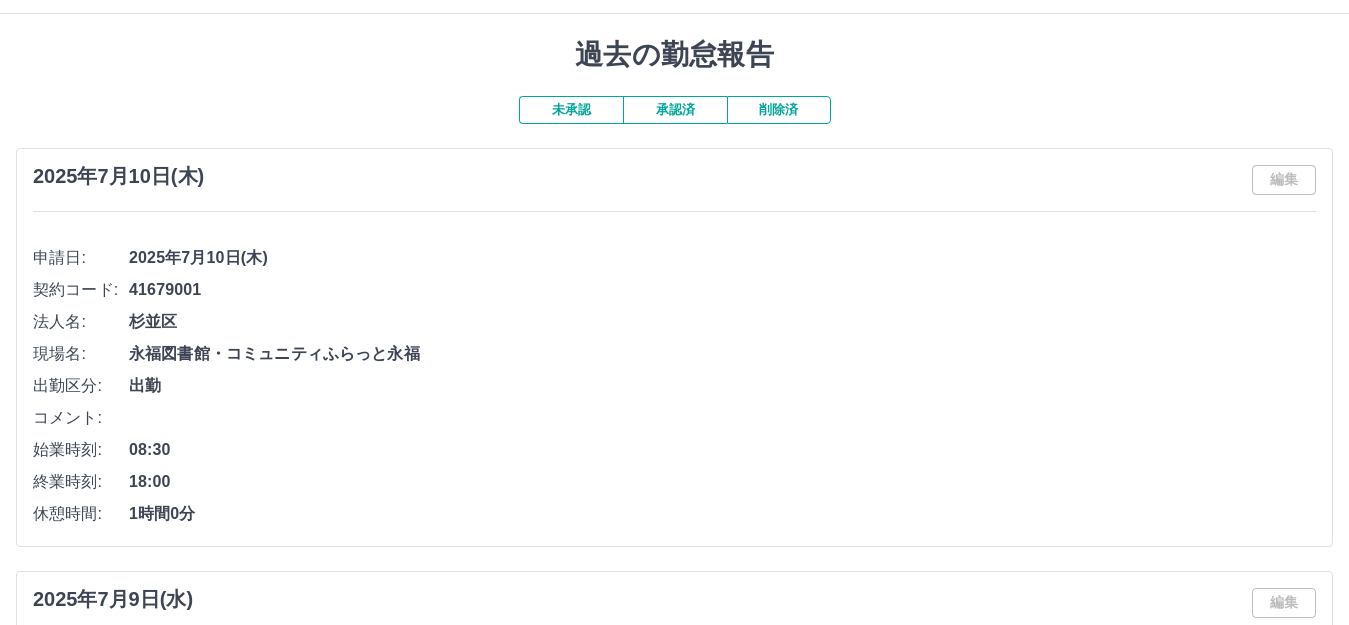 scroll, scrollTop: 0, scrollLeft: 0, axis: both 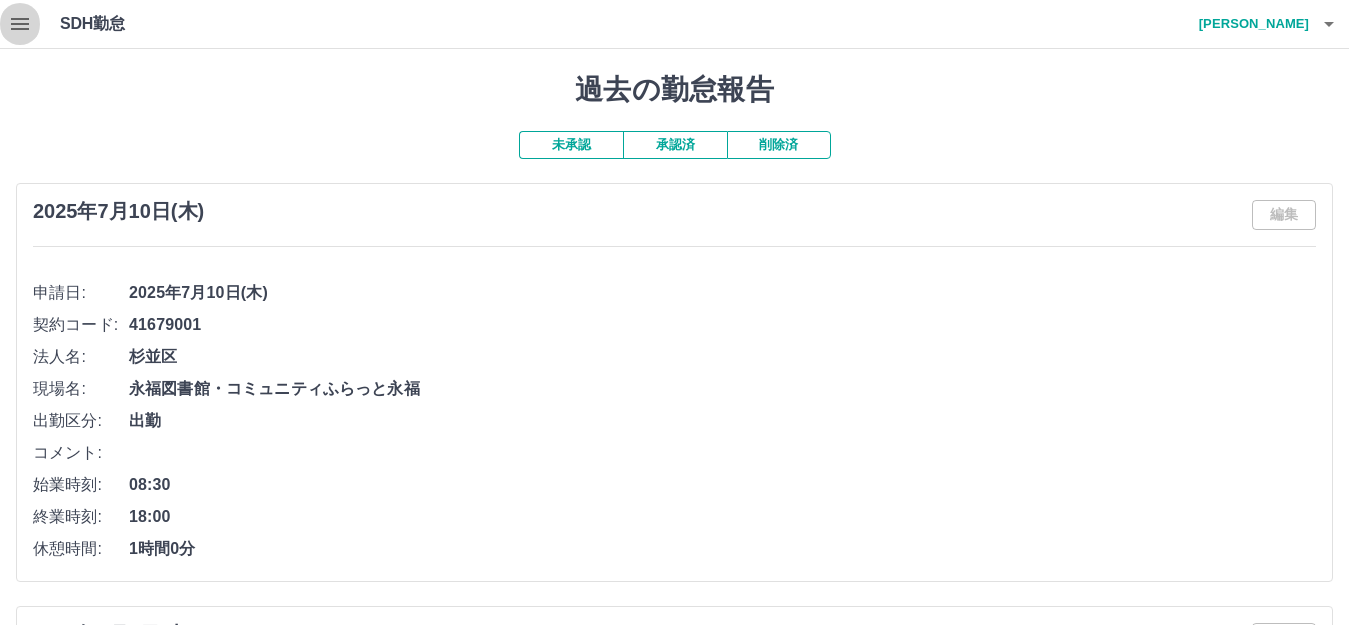 click 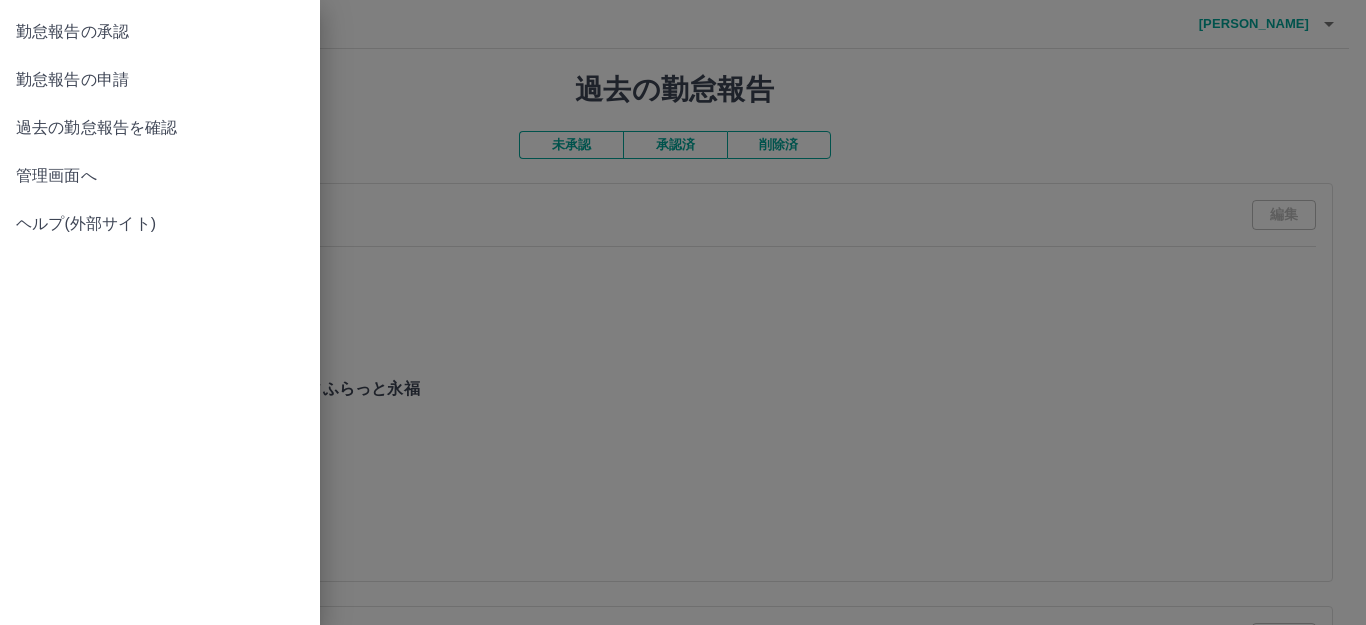 click at bounding box center [683, 312] 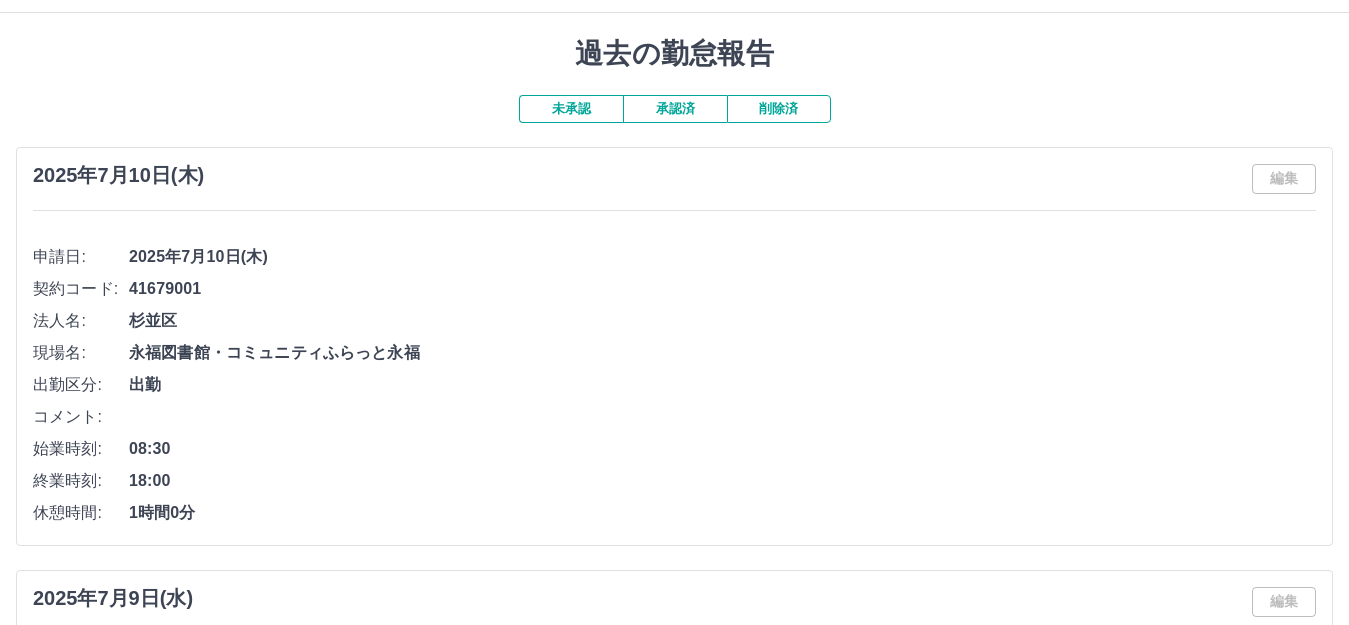 scroll, scrollTop: 0, scrollLeft: 0, axis: both 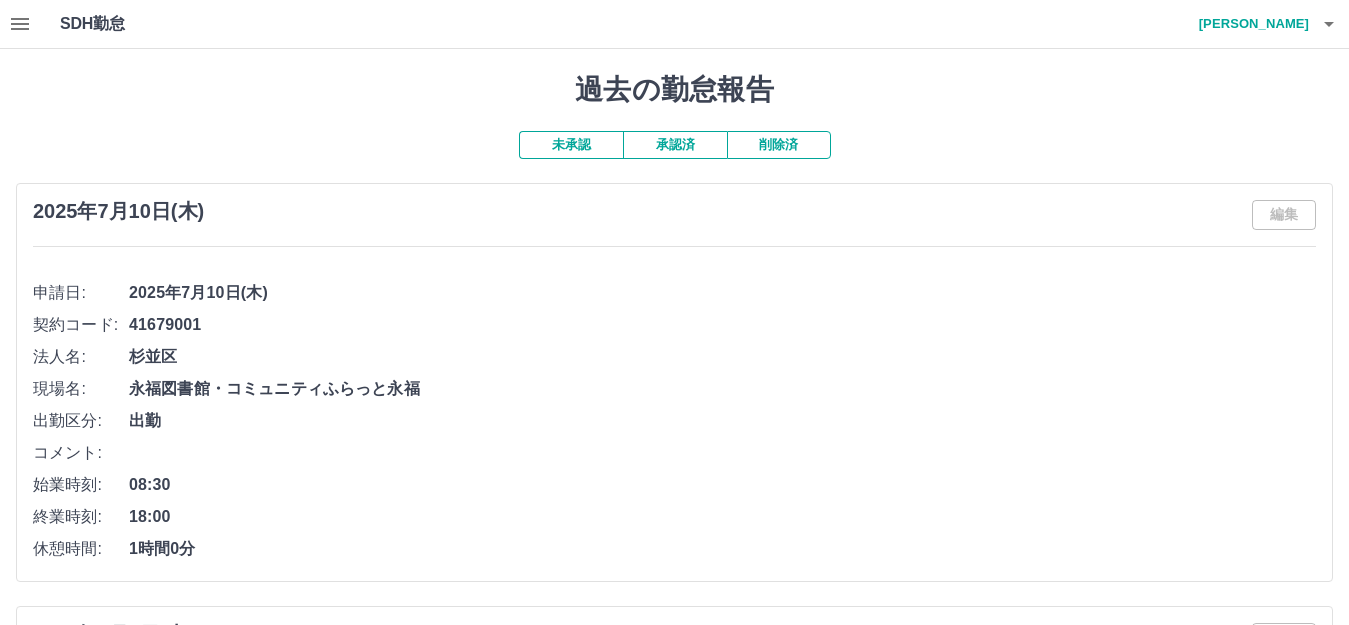 click on "未承認" at bounding box center [571, 145] 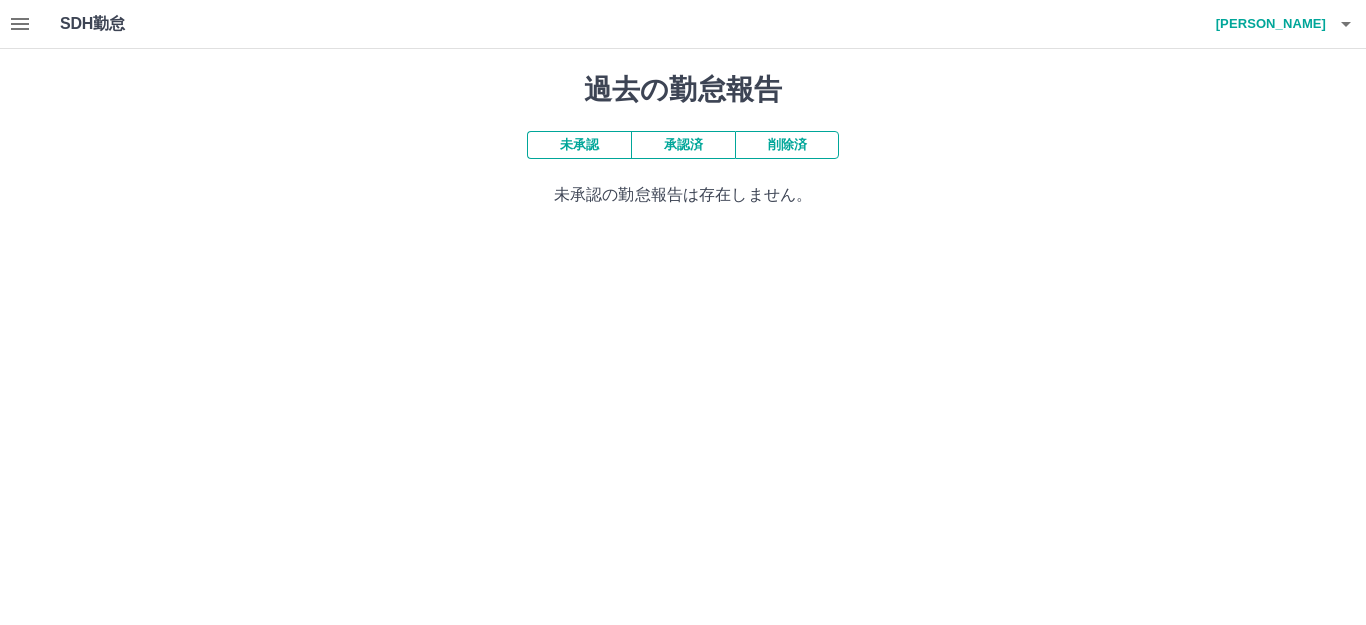 click on "承認済" at bounding box center [683, 145] 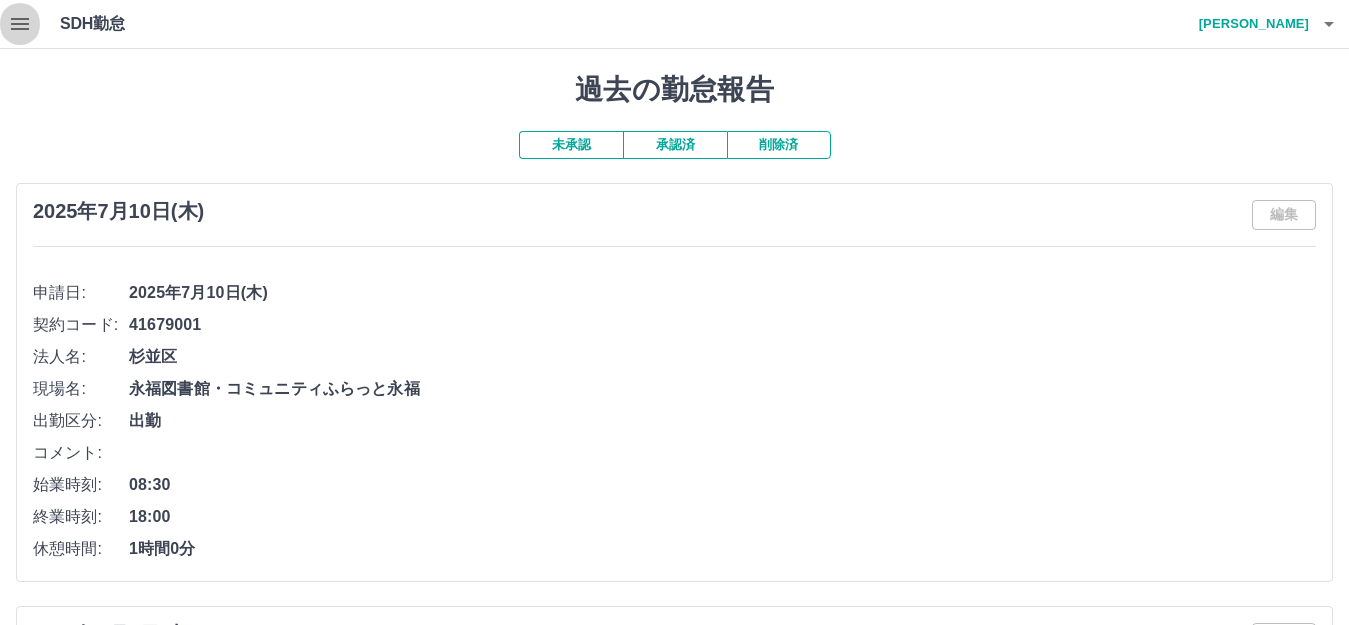 click 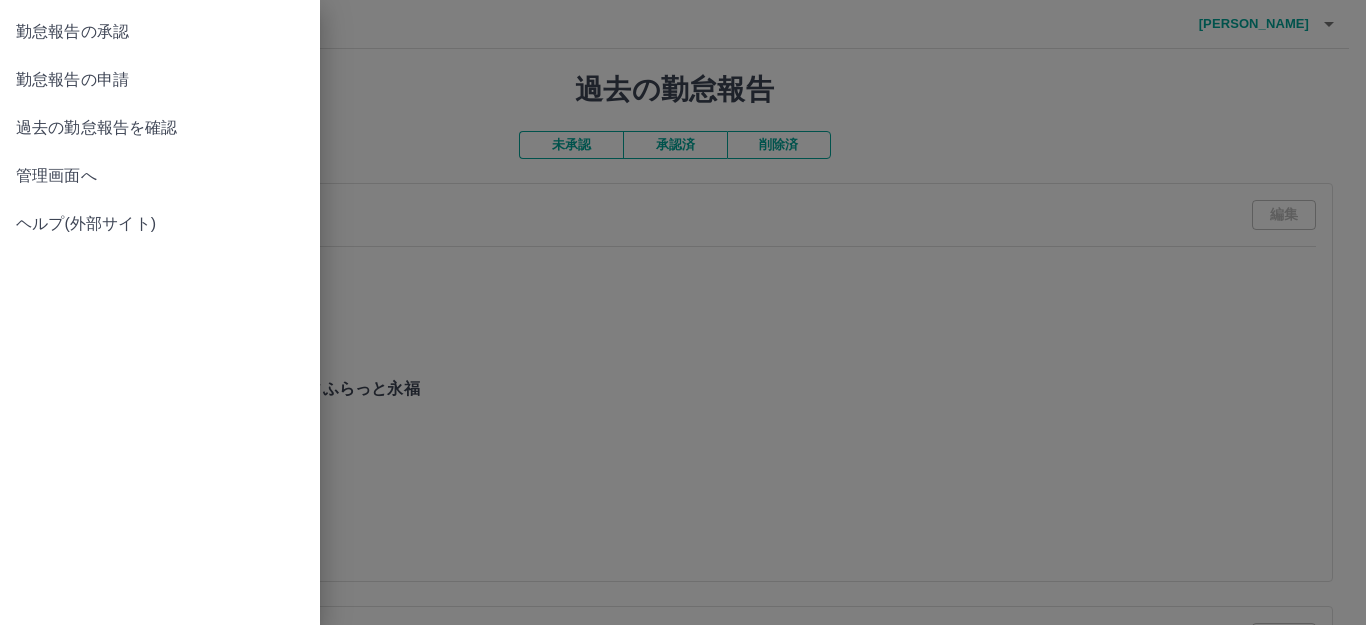 click on "勤怠報告の申請" at bounding box center (160, 80) 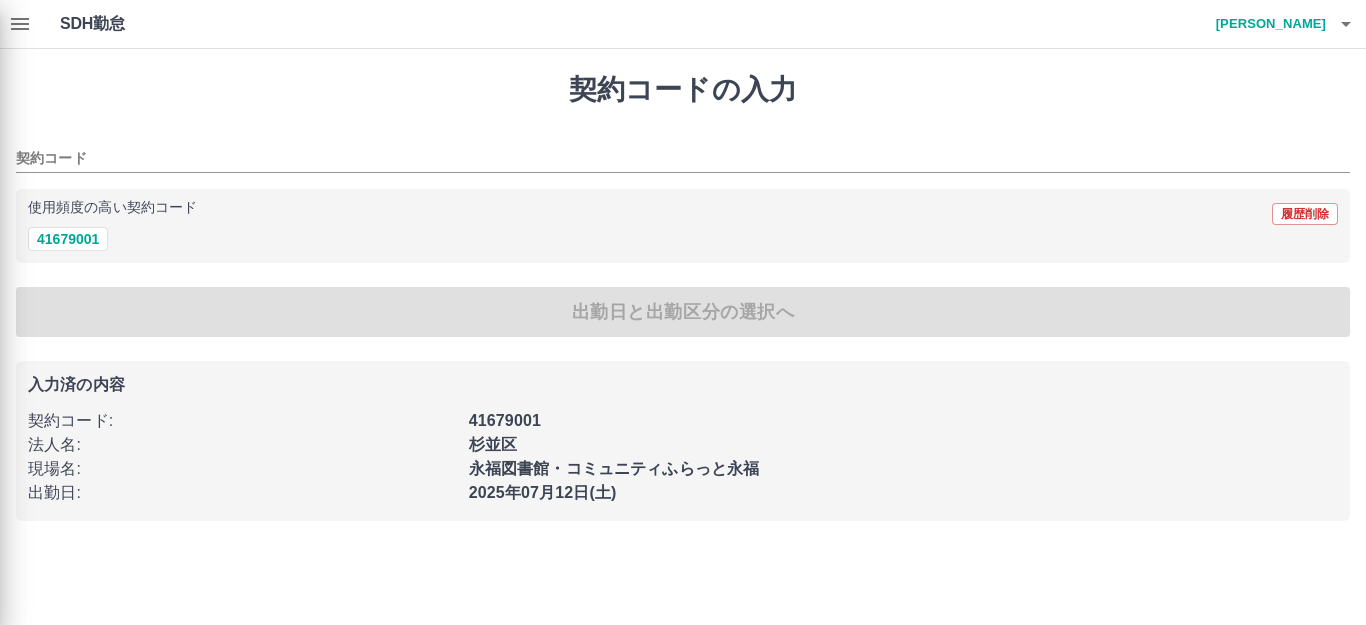 type on "********" 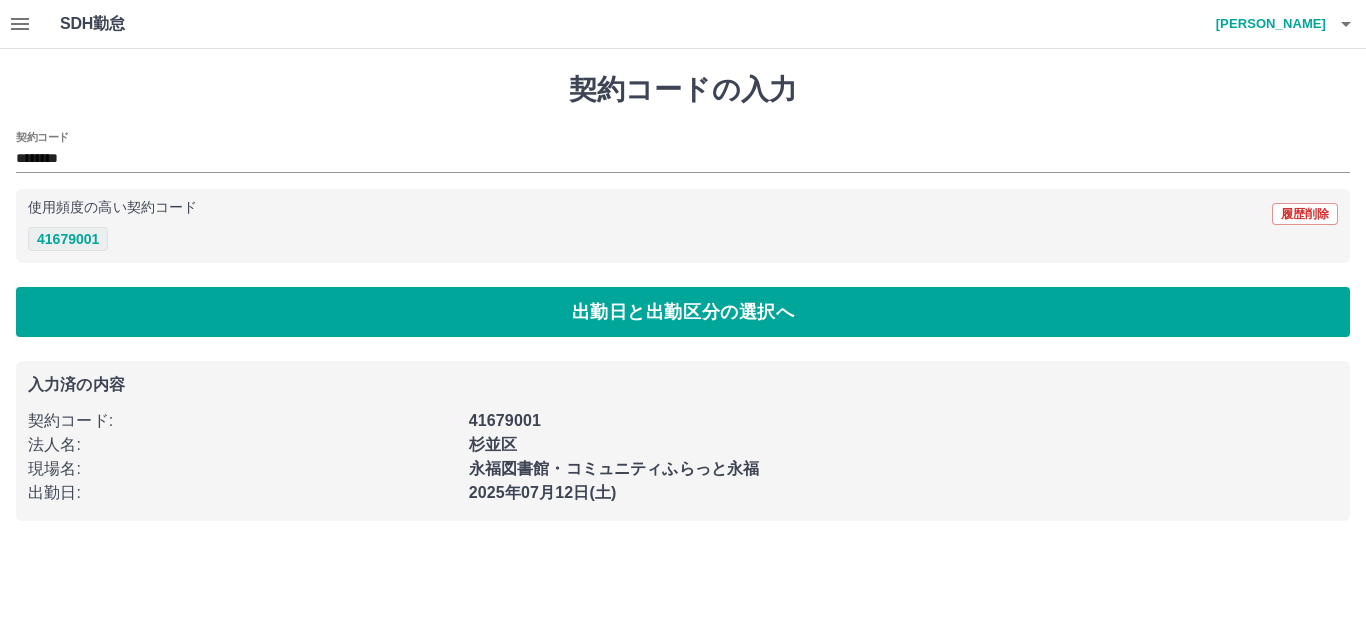 click on "41679001" at bounding box center (68, 239) 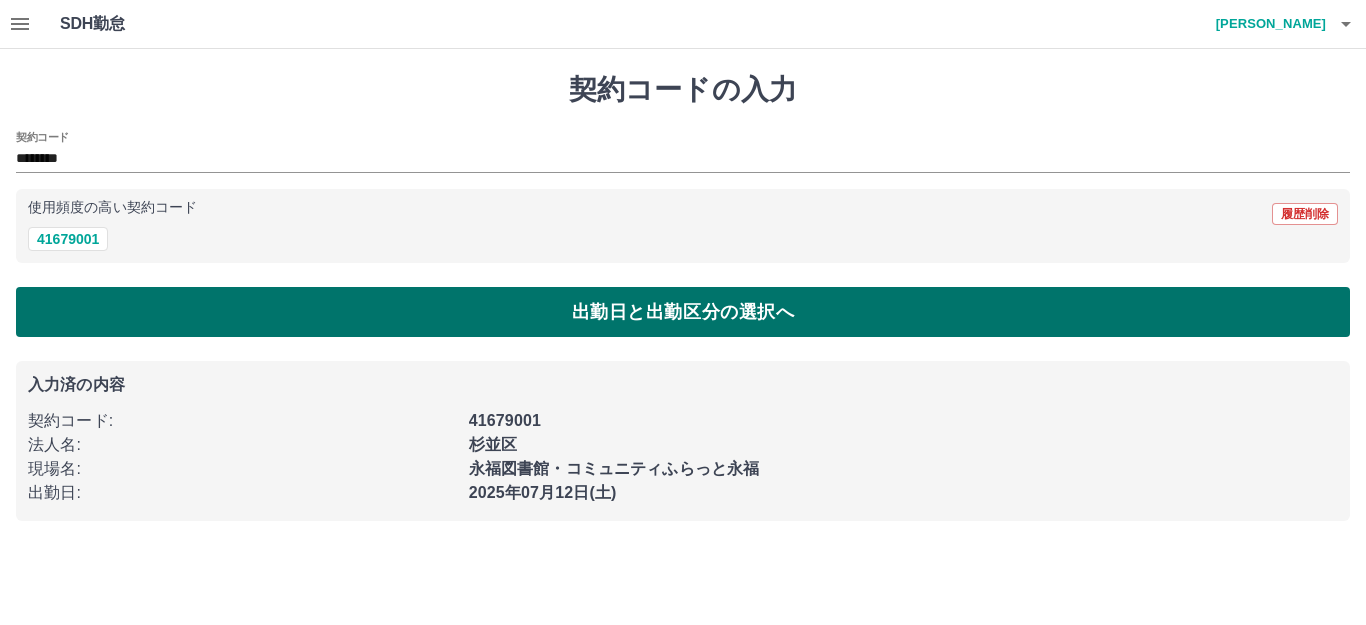 click on "出勤日と出勤区分の選択へ" at bounding box center (683, 312) 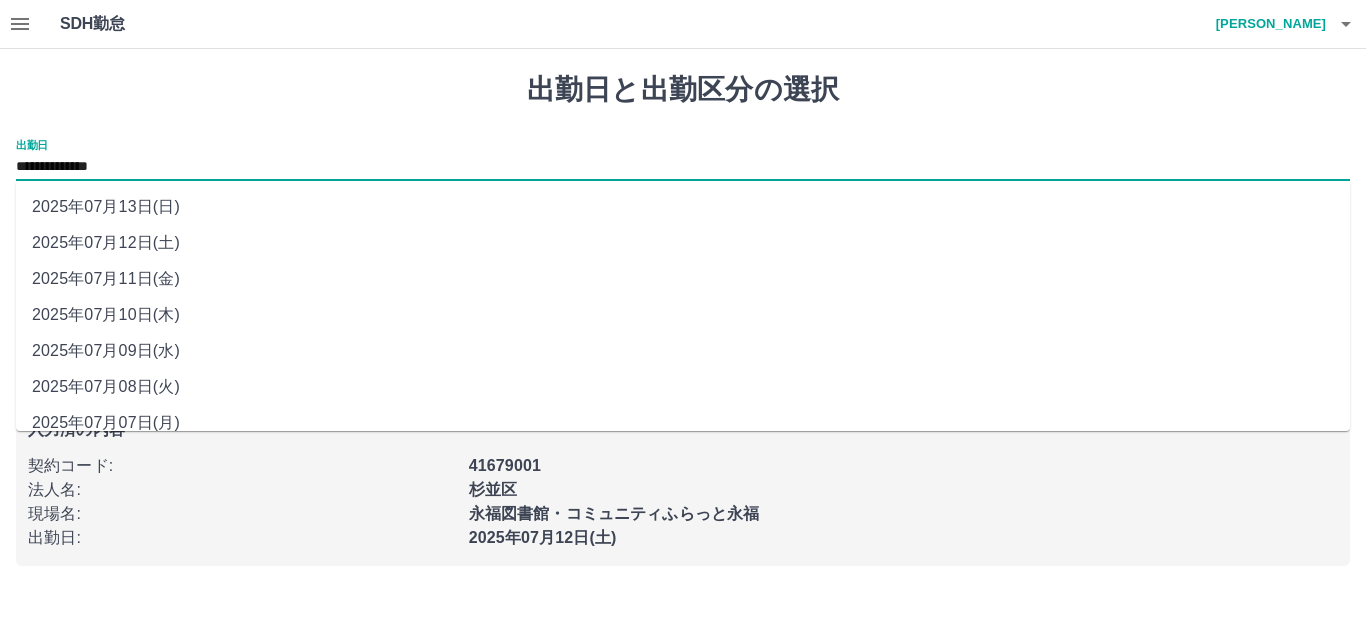 click on "**********" at bounding box center [683, 167] 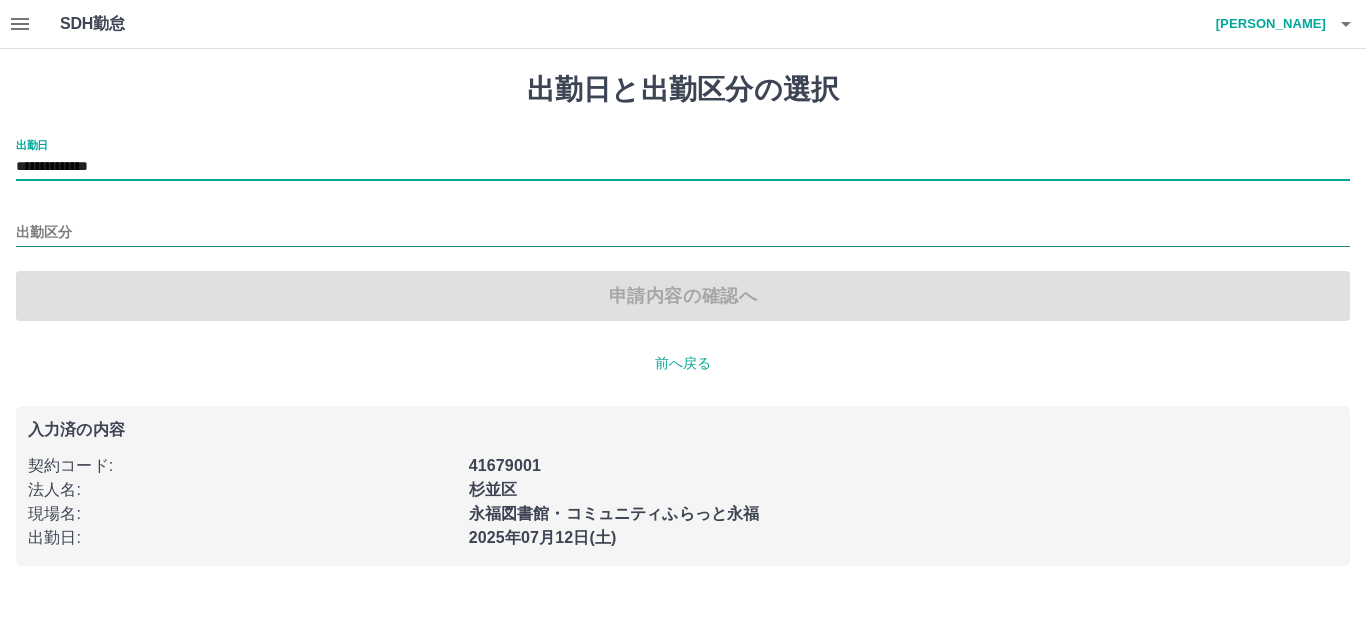 click on "出勤区分" at bounding box center [683, 233] 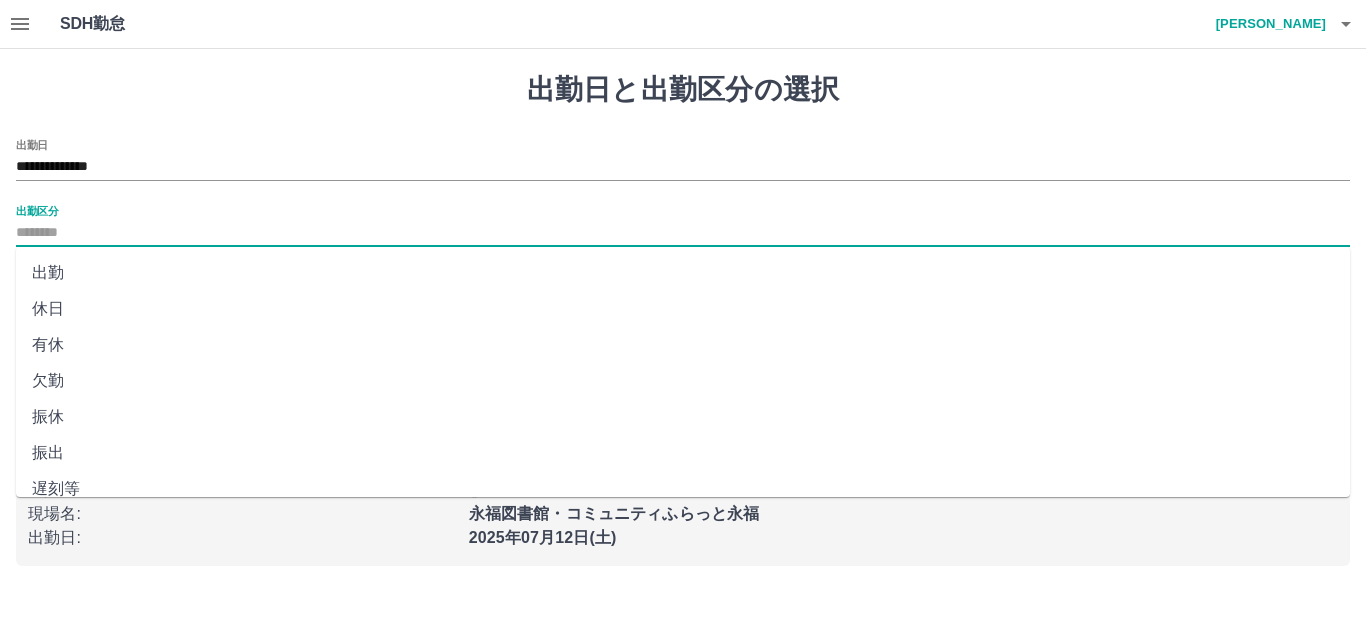 click on "出勤" at bounding box center [683, 273] 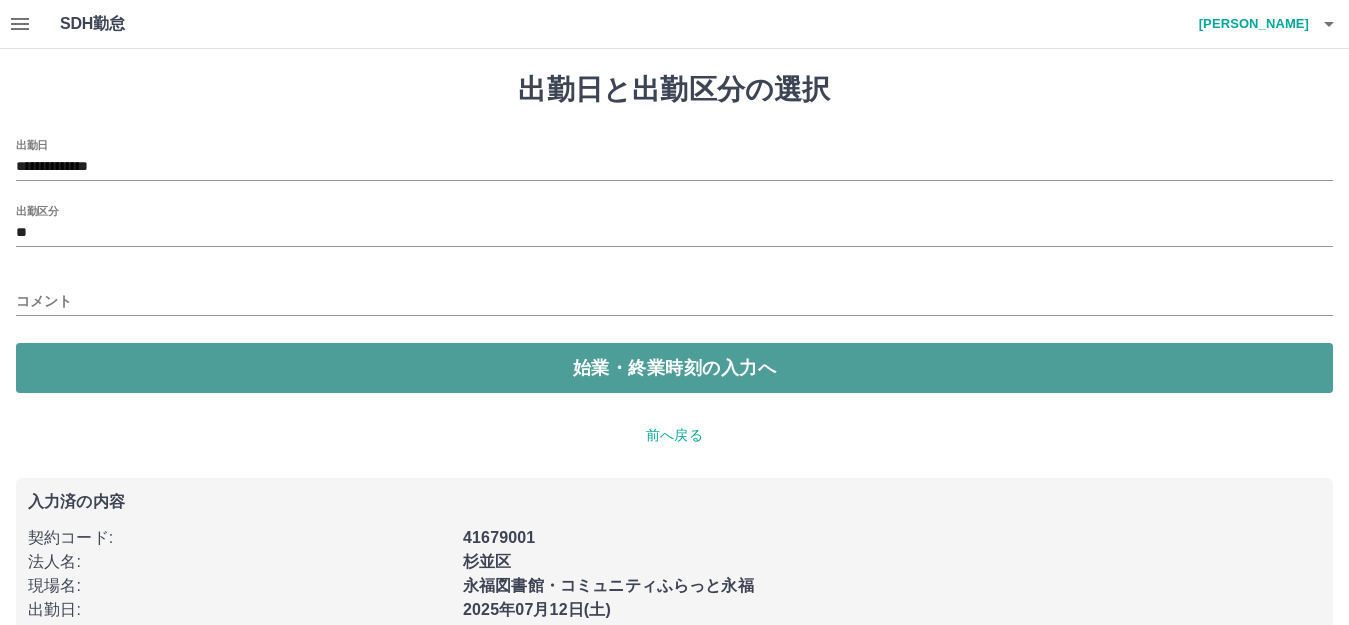 click on "始業・終業時刻の入力へ" at bounding box center [674, 368] 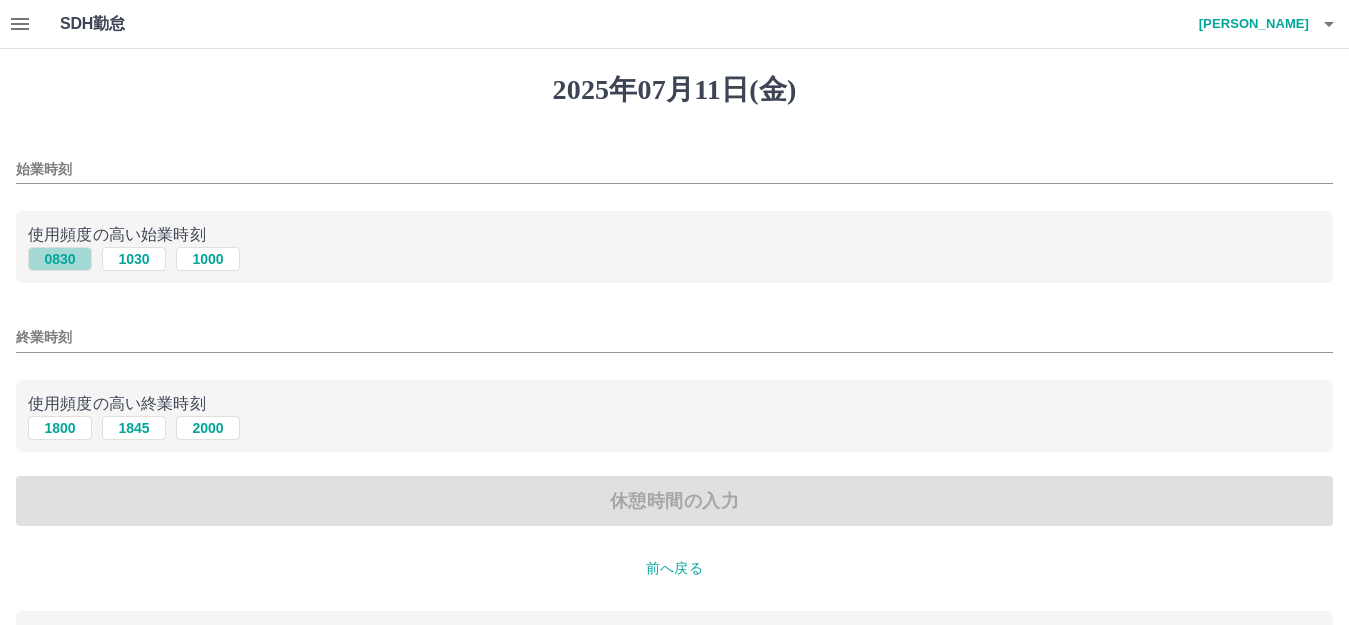click on "0830" at bounding box center (60, 259) 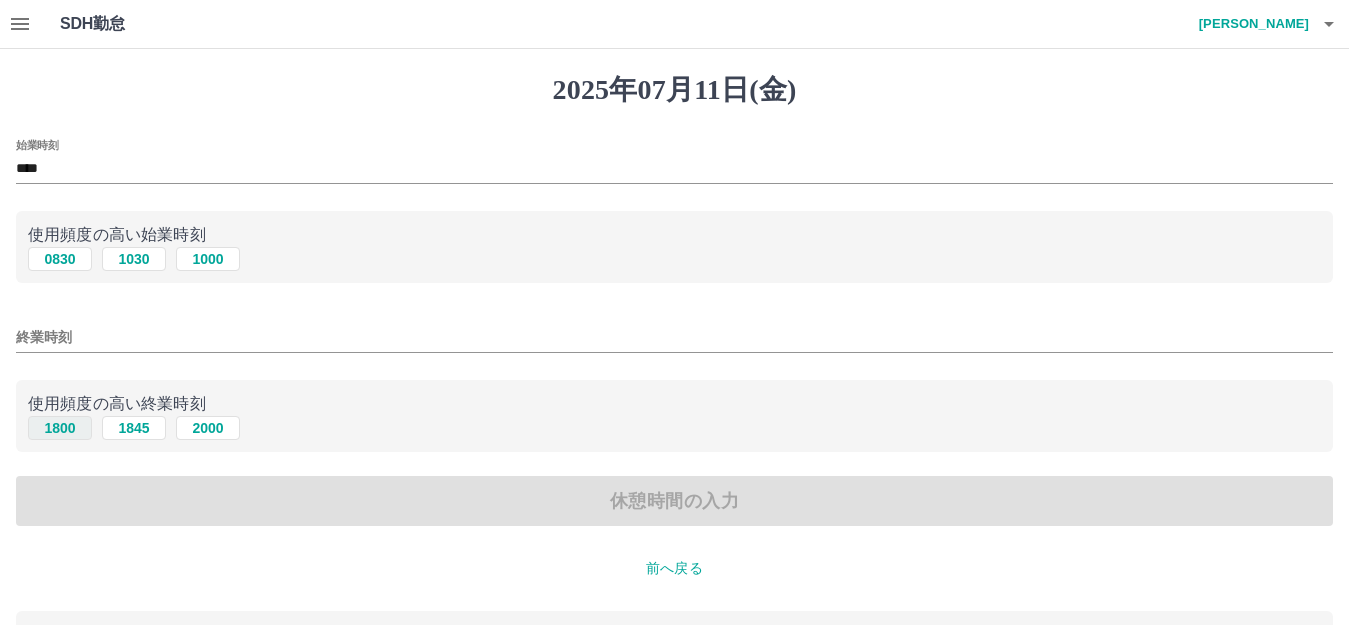 click on "1800" at bounding box center [60, 428] 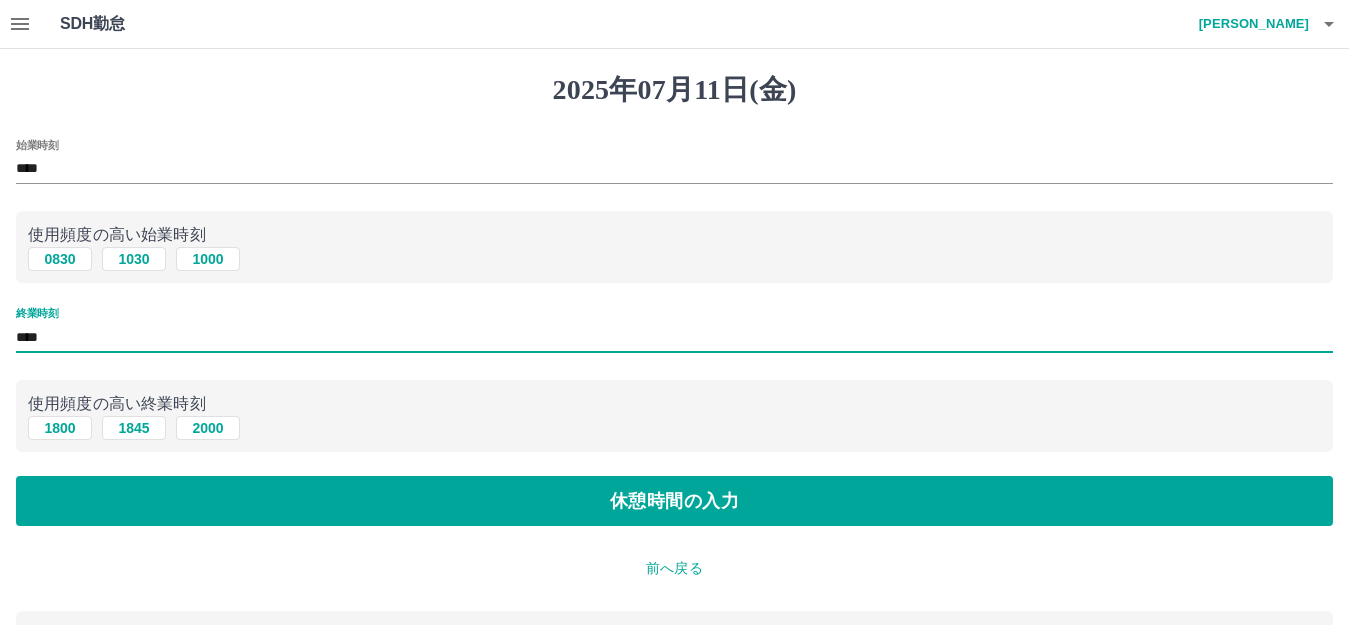 click on "****" at bounding box center [674, 337] 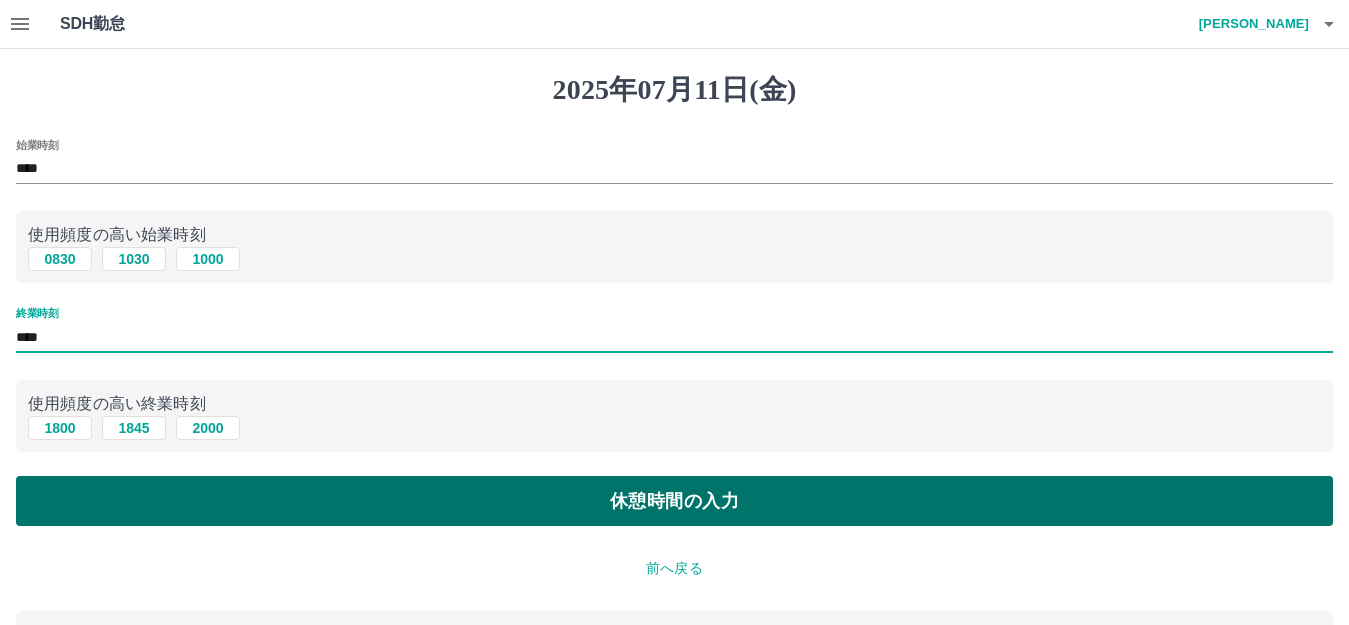 type on "****" 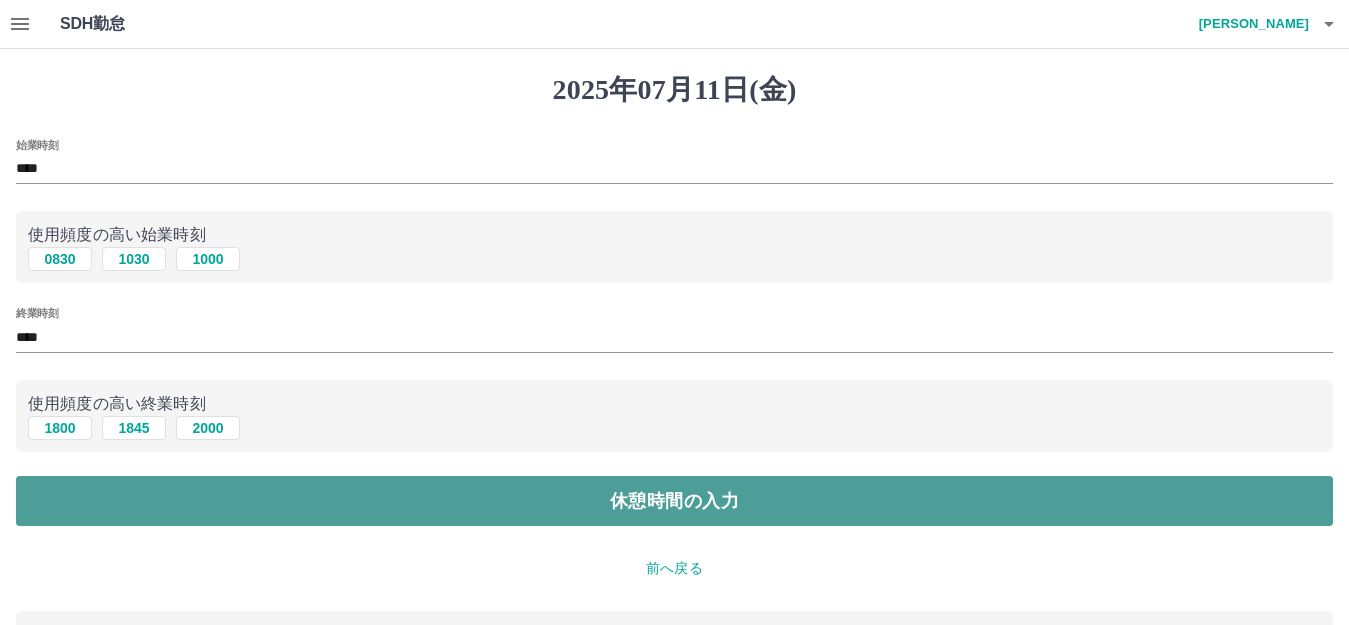 click on "休憩時間の入力" at bounding box center (674, 501) 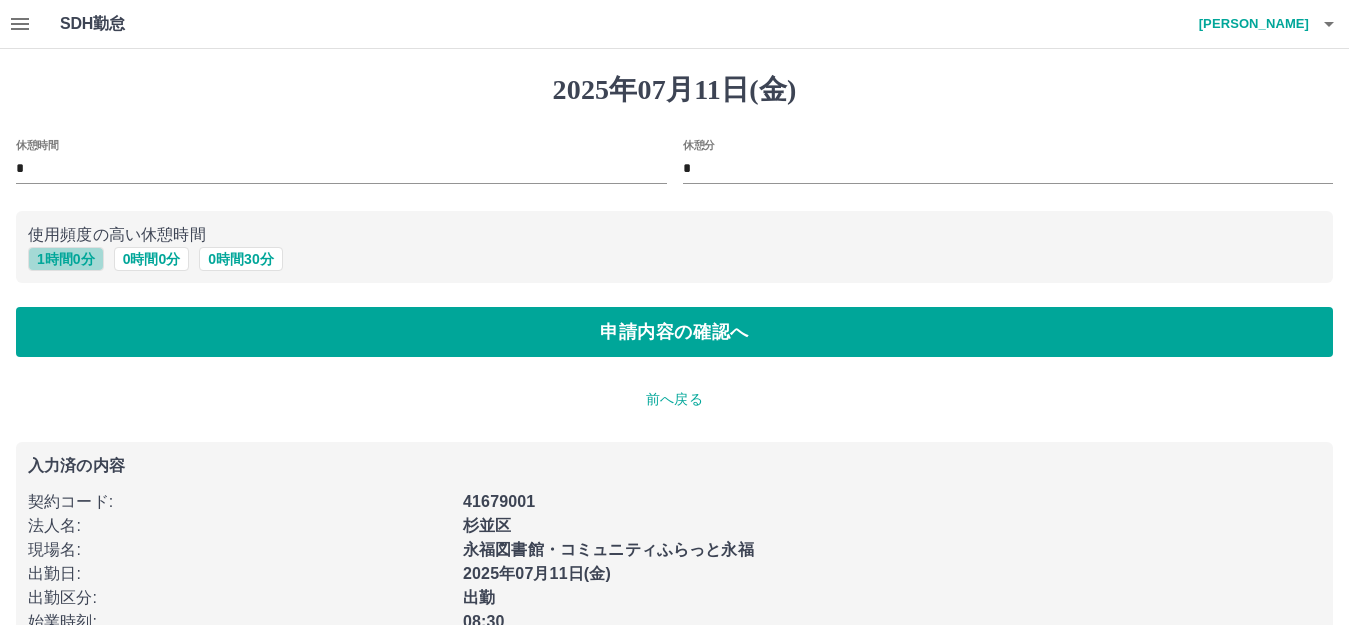 click on "1 時間 0 分" at bounding box center (66, 259) 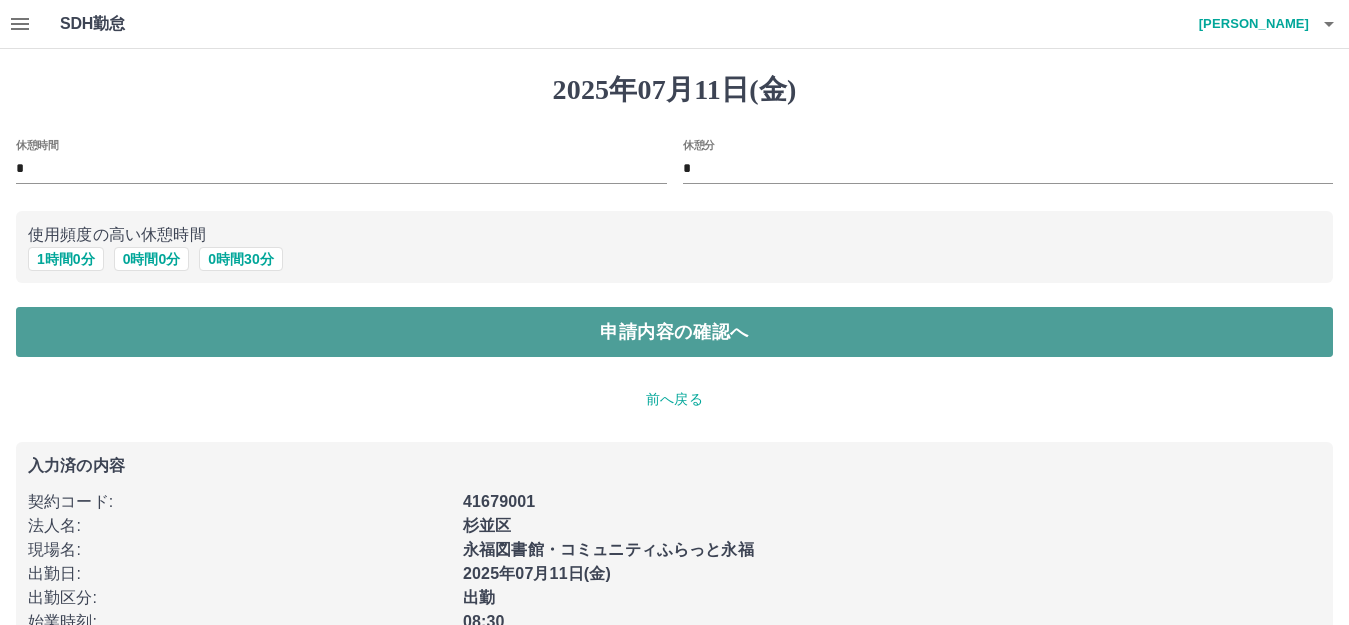 click on "申請内容の確認へ" at bounding box center (674, 332) 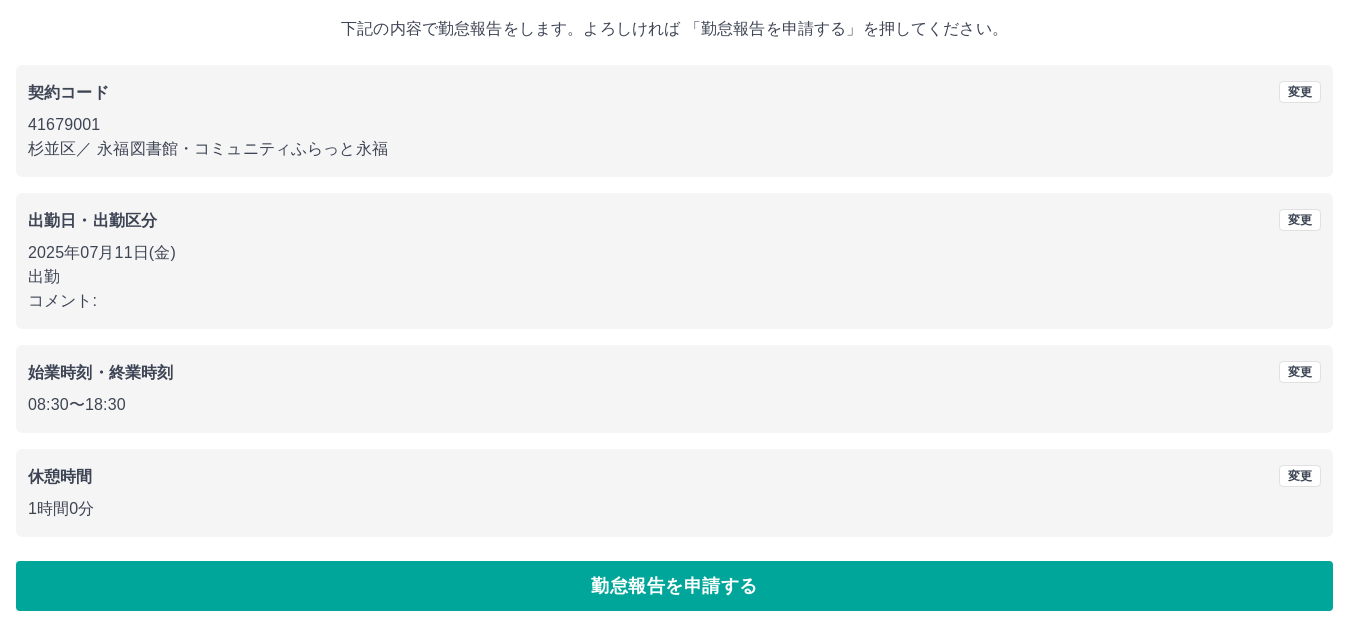 scroll, scrollTop: 124, scrollLeft: 0, axis: vertical 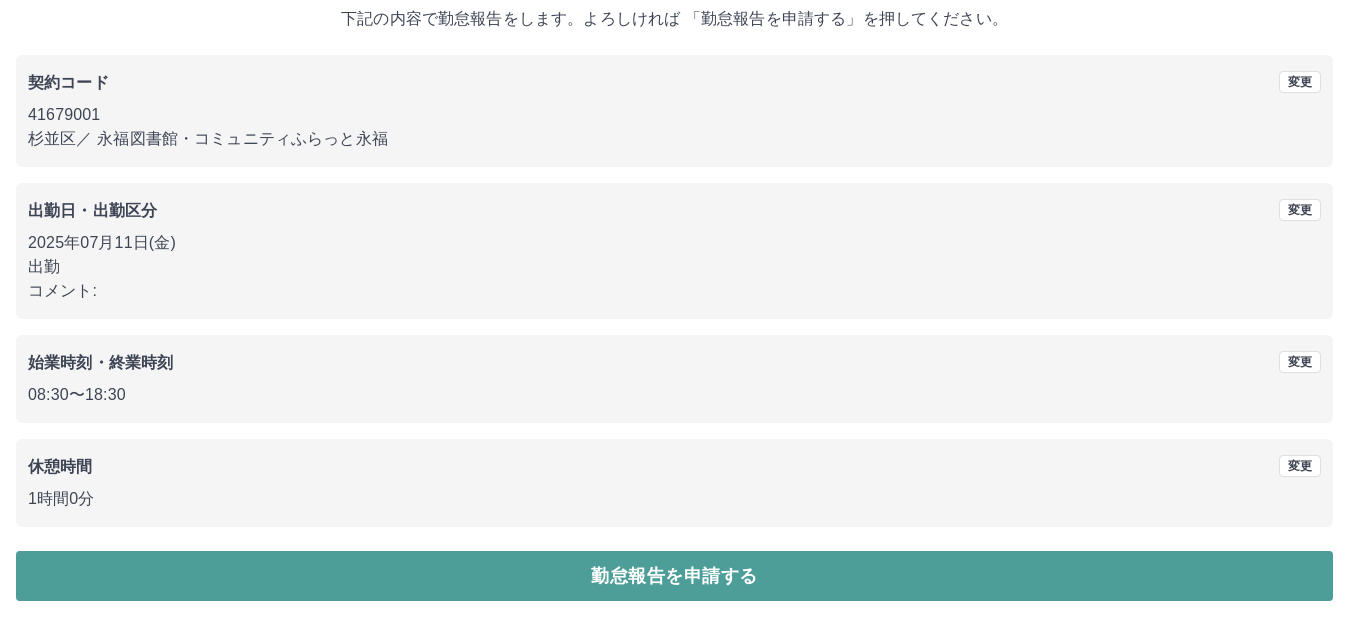 click on "勤怠報告を申請する" at bounding box center (674, 576) 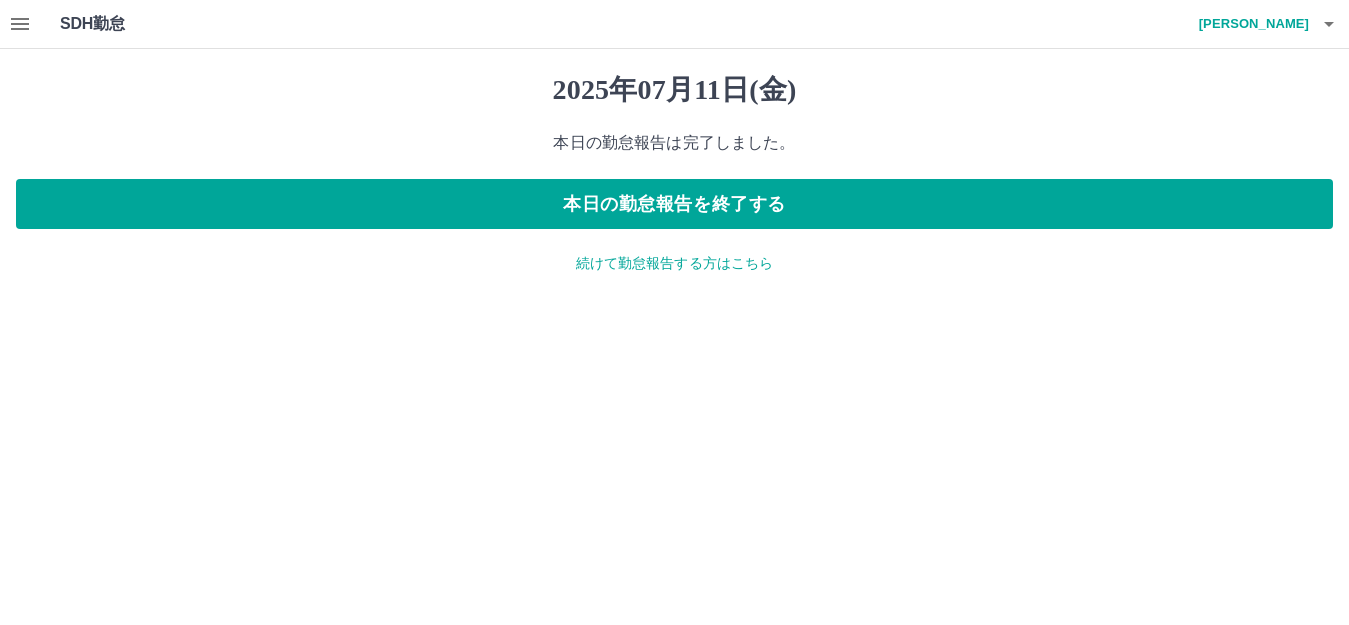 scroll, scrollTop: 0, scrollLeft: 0, axis: both 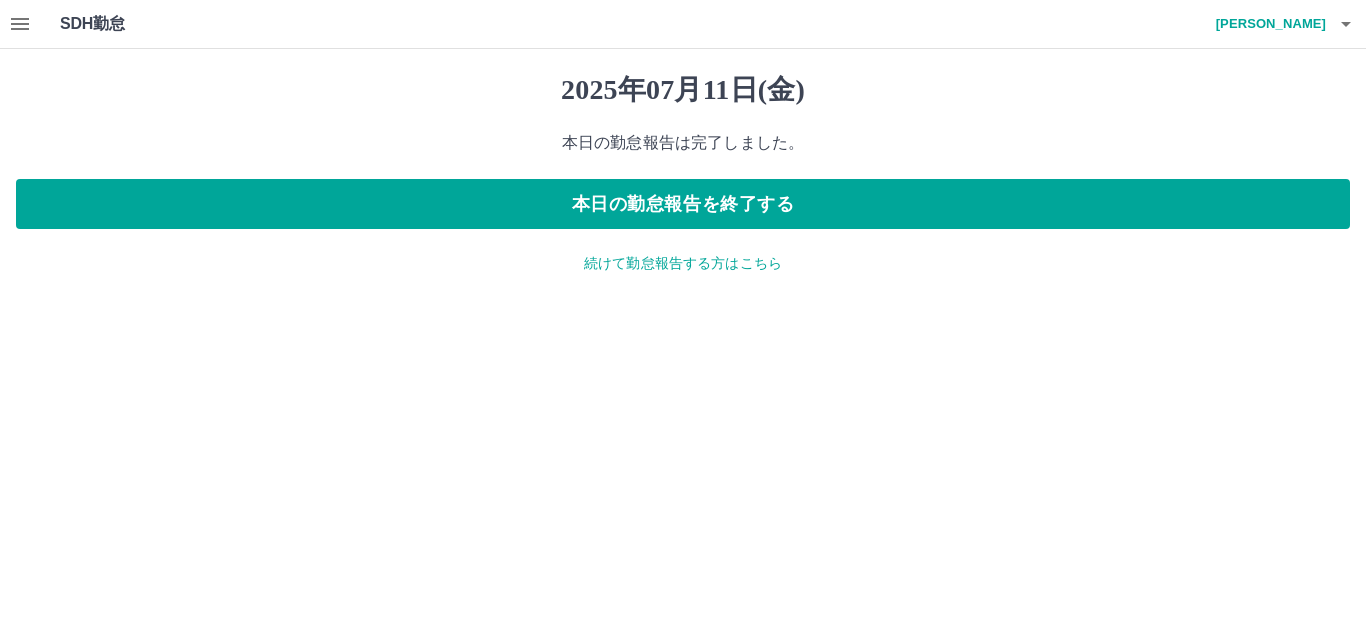 click on "続けて勤怠報告する方はこちら" at bounding box center [683, 263] 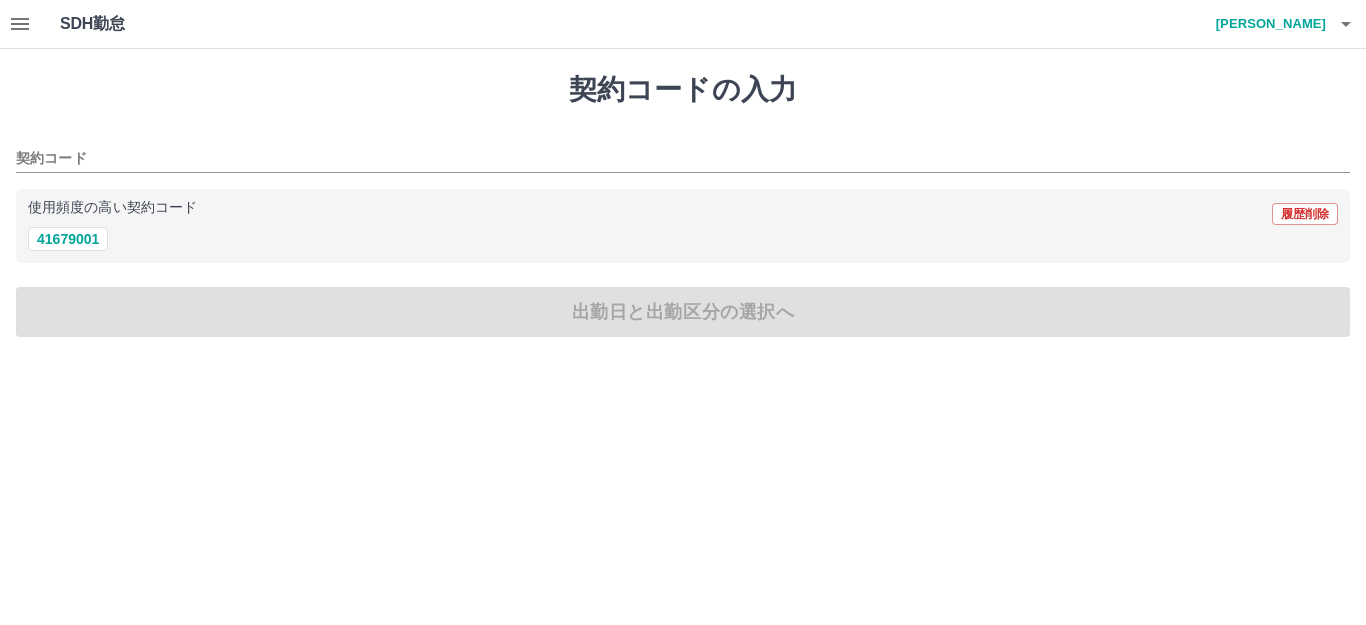 click at bounding box center [20, 24] 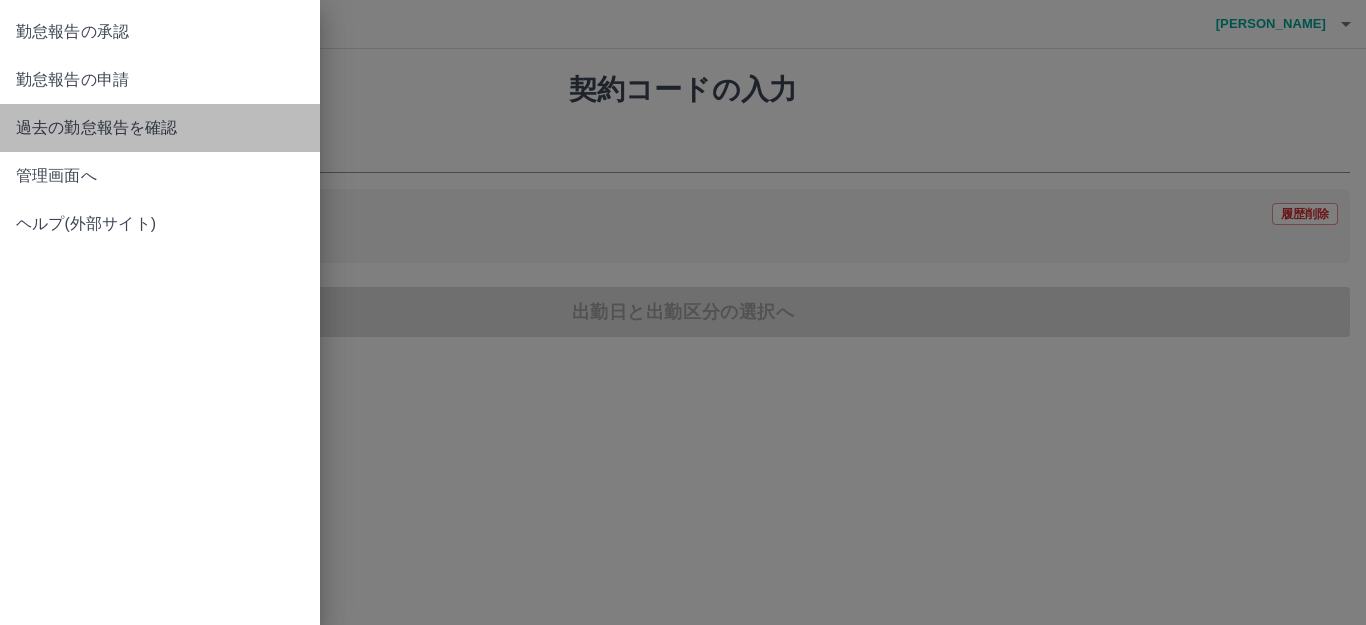 click on "過去の勤怠報告を確認" at bounding box center [160, 128] 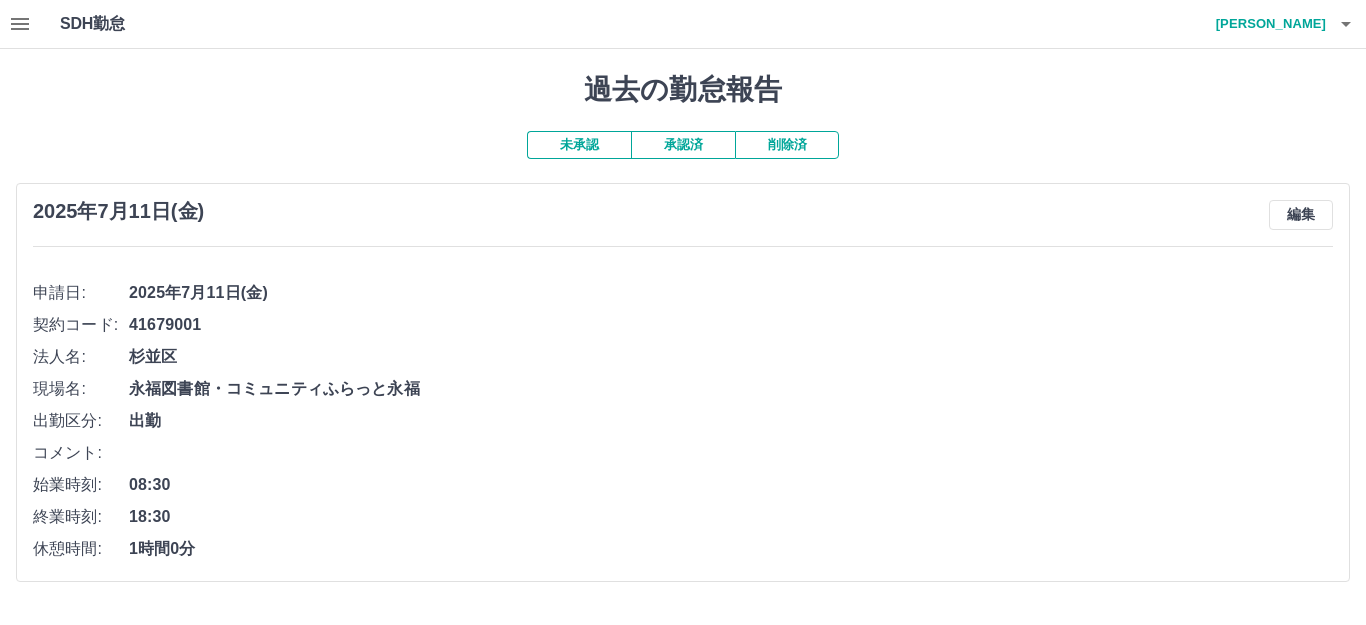 click on "承認済" at bounding box center (683, 145) 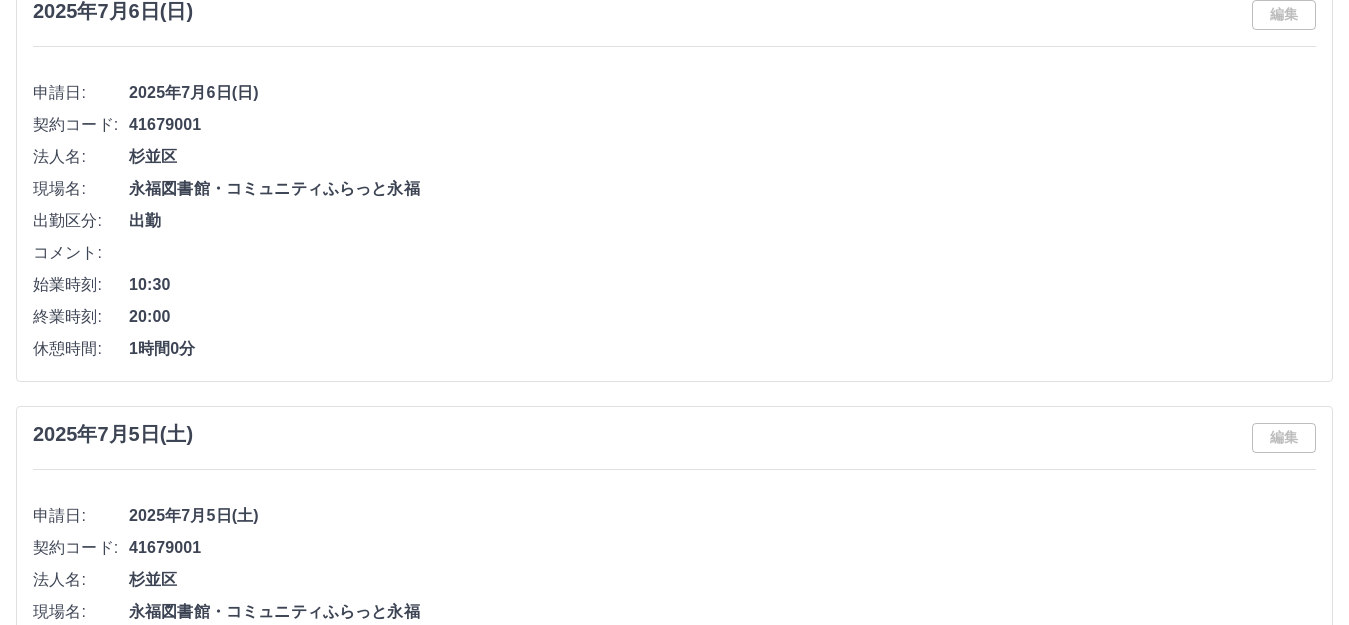 scroll, scrollTop: 1600, scrollLeft: 0, axis: vertical 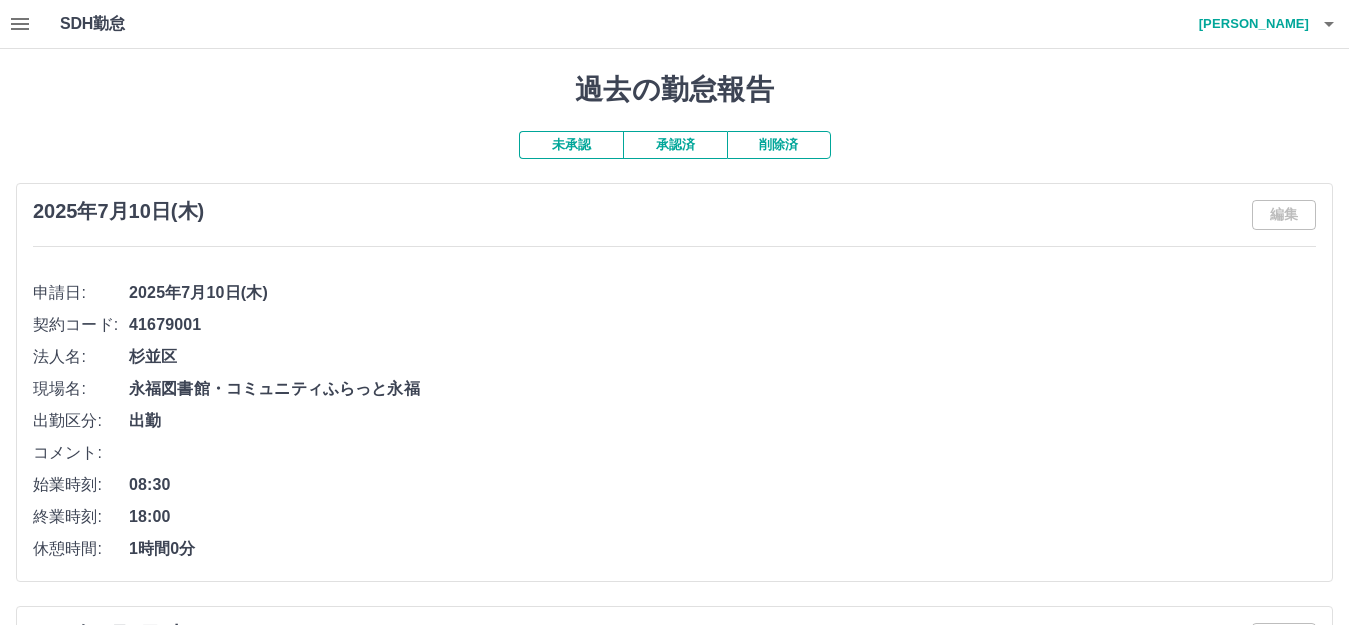 click on "未承認" at bounding box center [571, 145] 